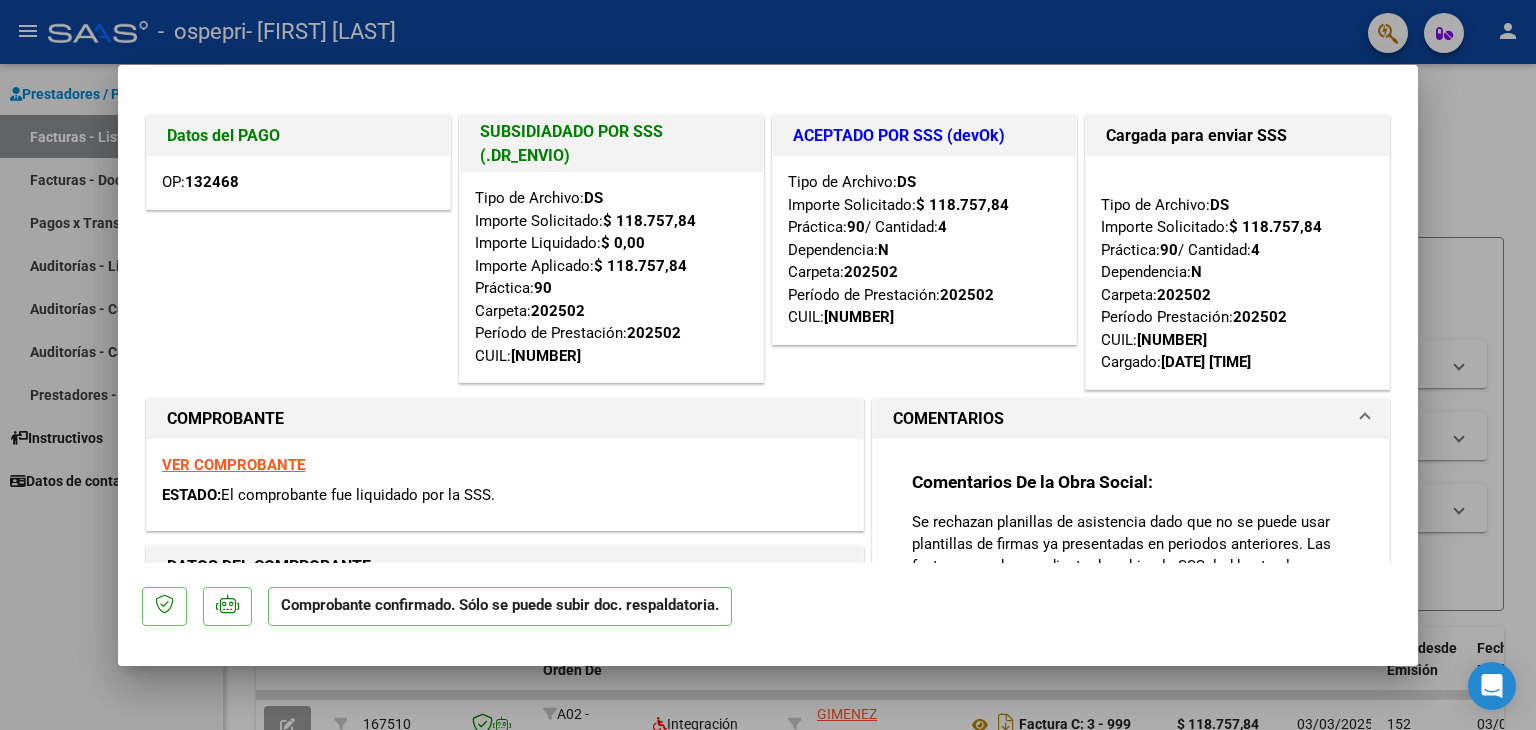 scroll, scrollTop: 0, scrollLeft: 0, axis: both 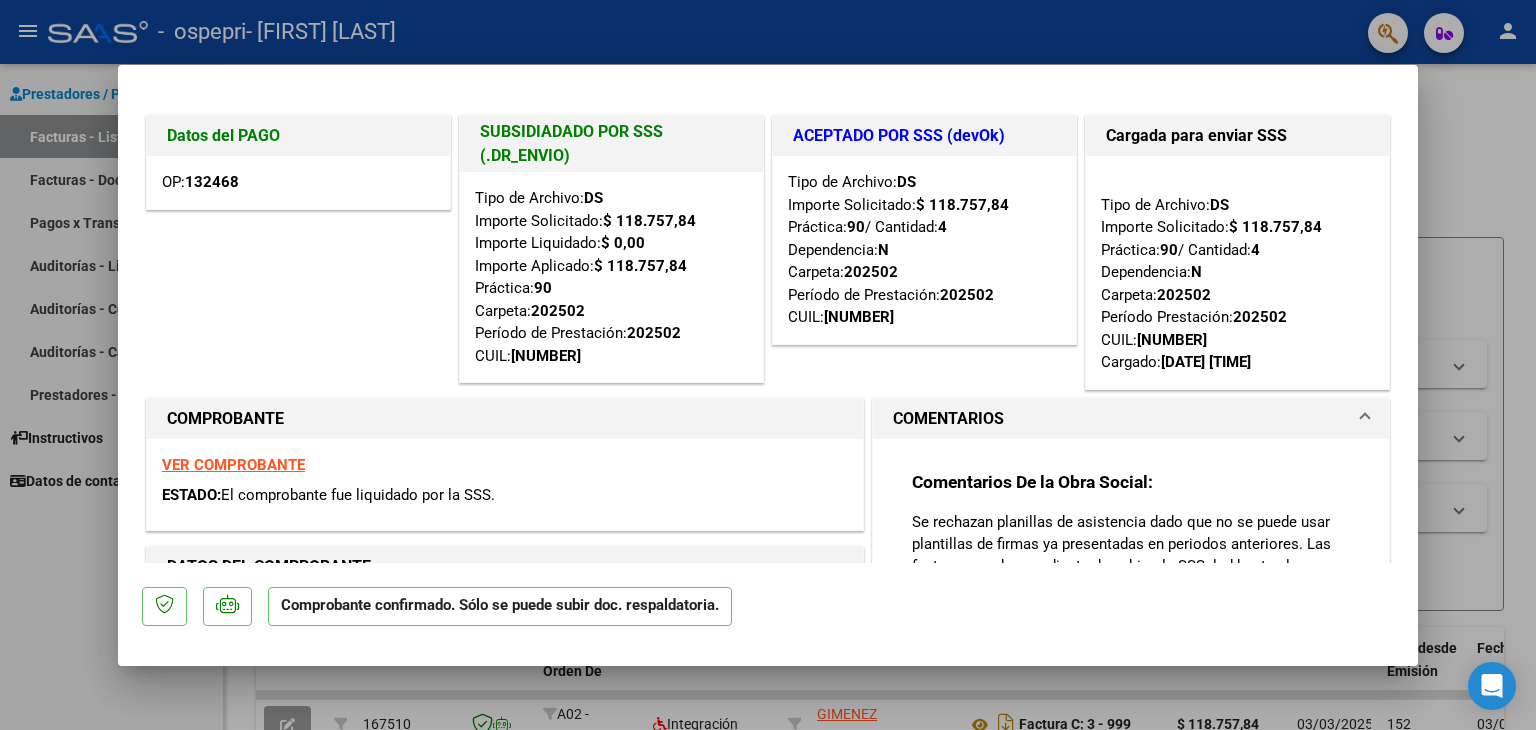 click at bounding box center (768, 365) 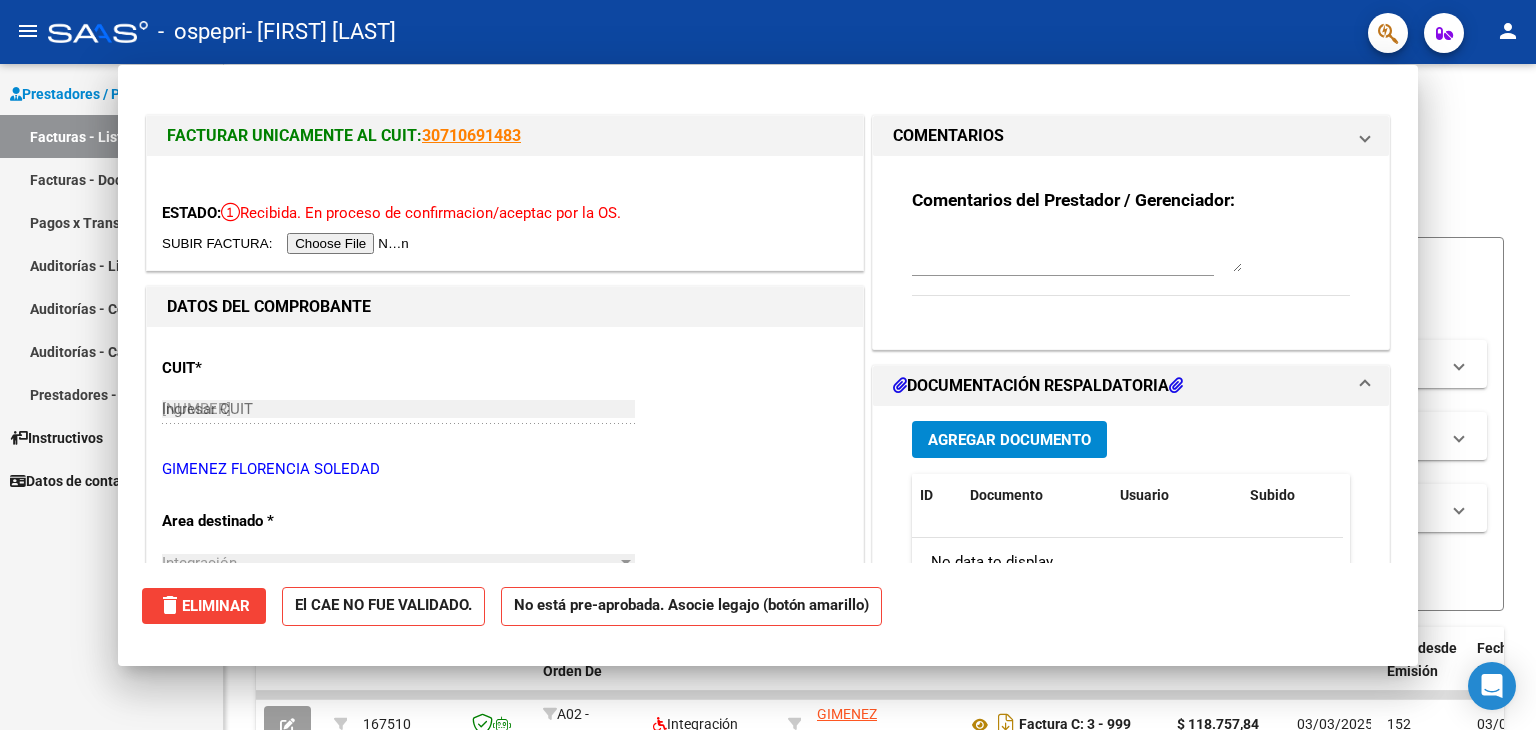 type 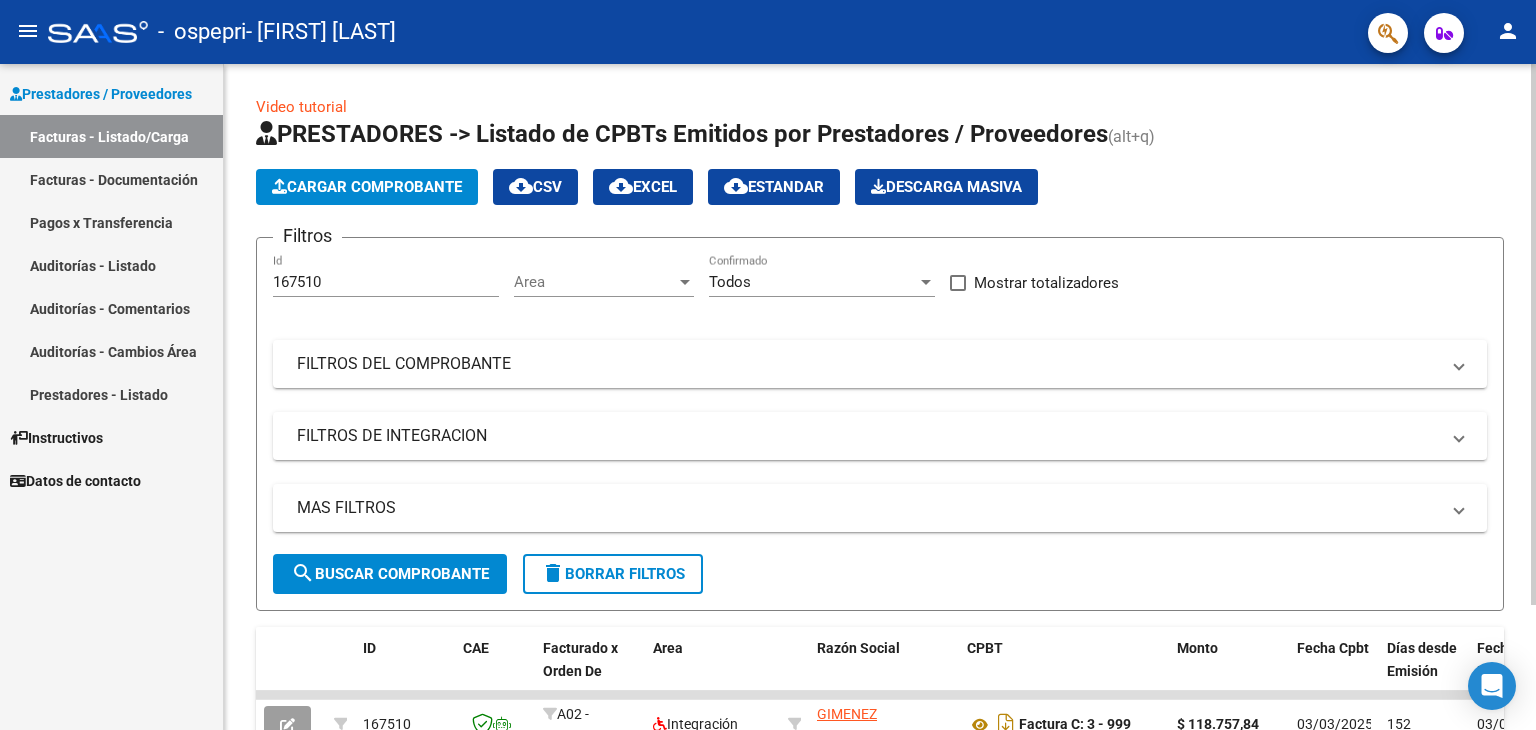 click on "Cargar Comprobante" 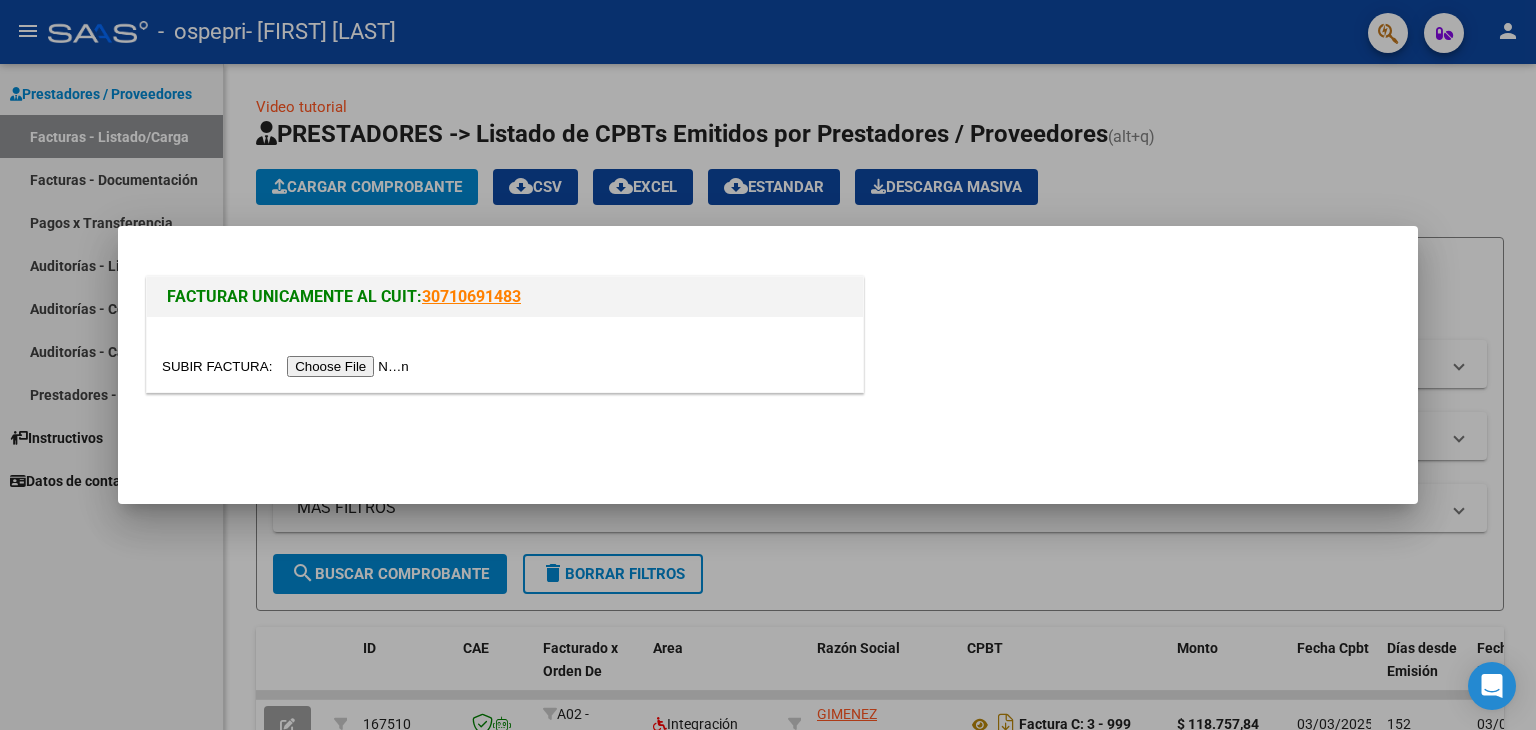 click at bounding box center [288, 366] 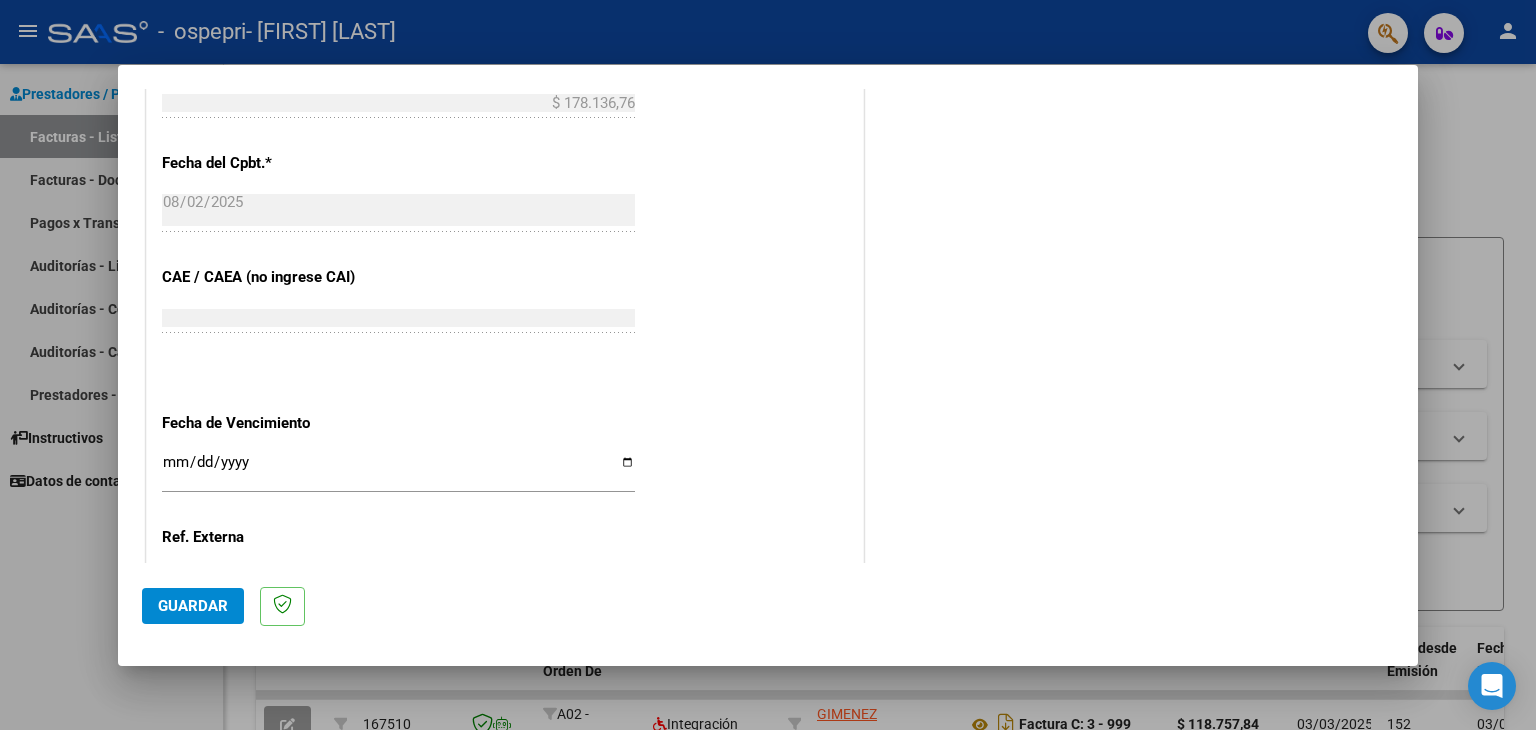 scroll, scrollTop: 1100, scrollLeft: 0, axis: vertical 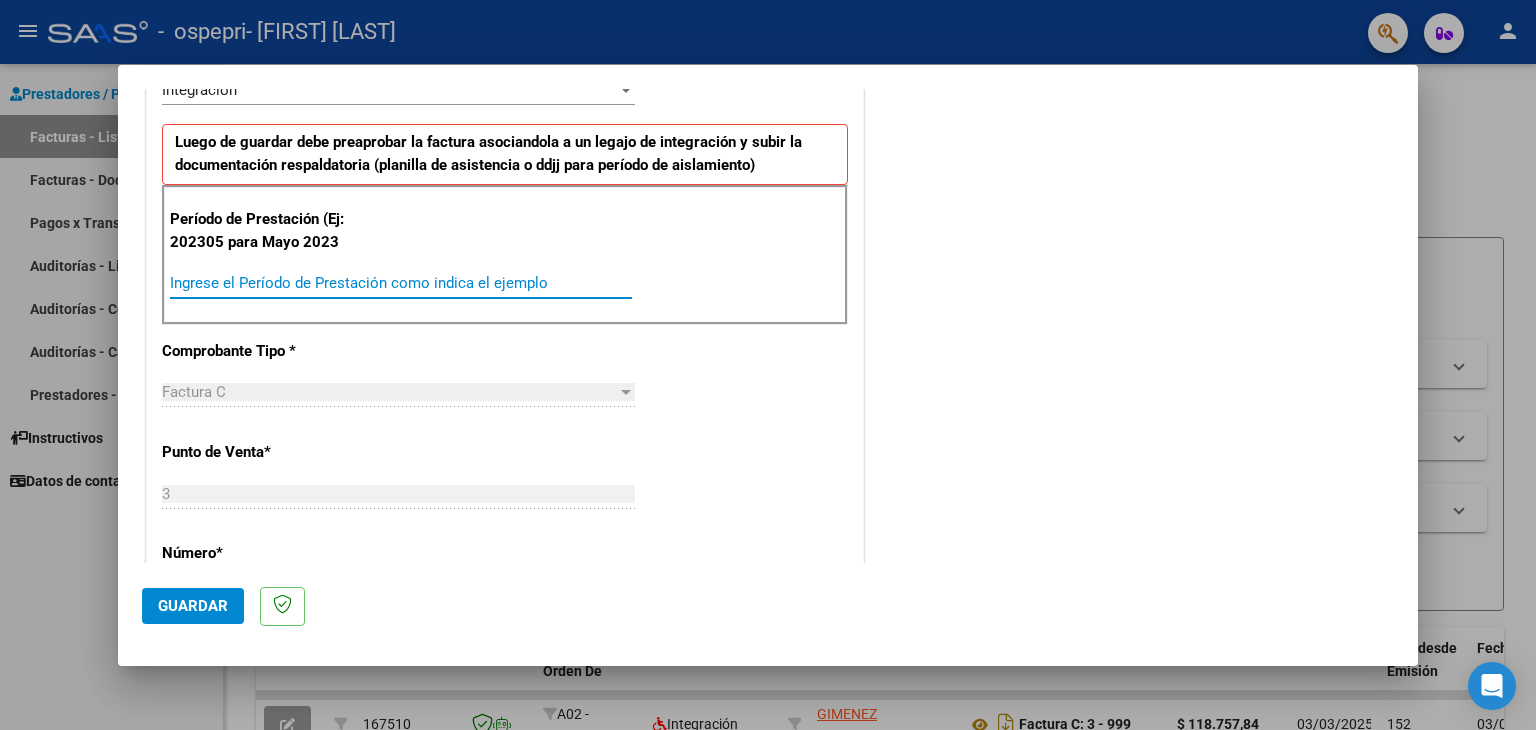 click on "Ingrese el Período de Prestación como indica el ejemplo" at bounding box center [401, 283] 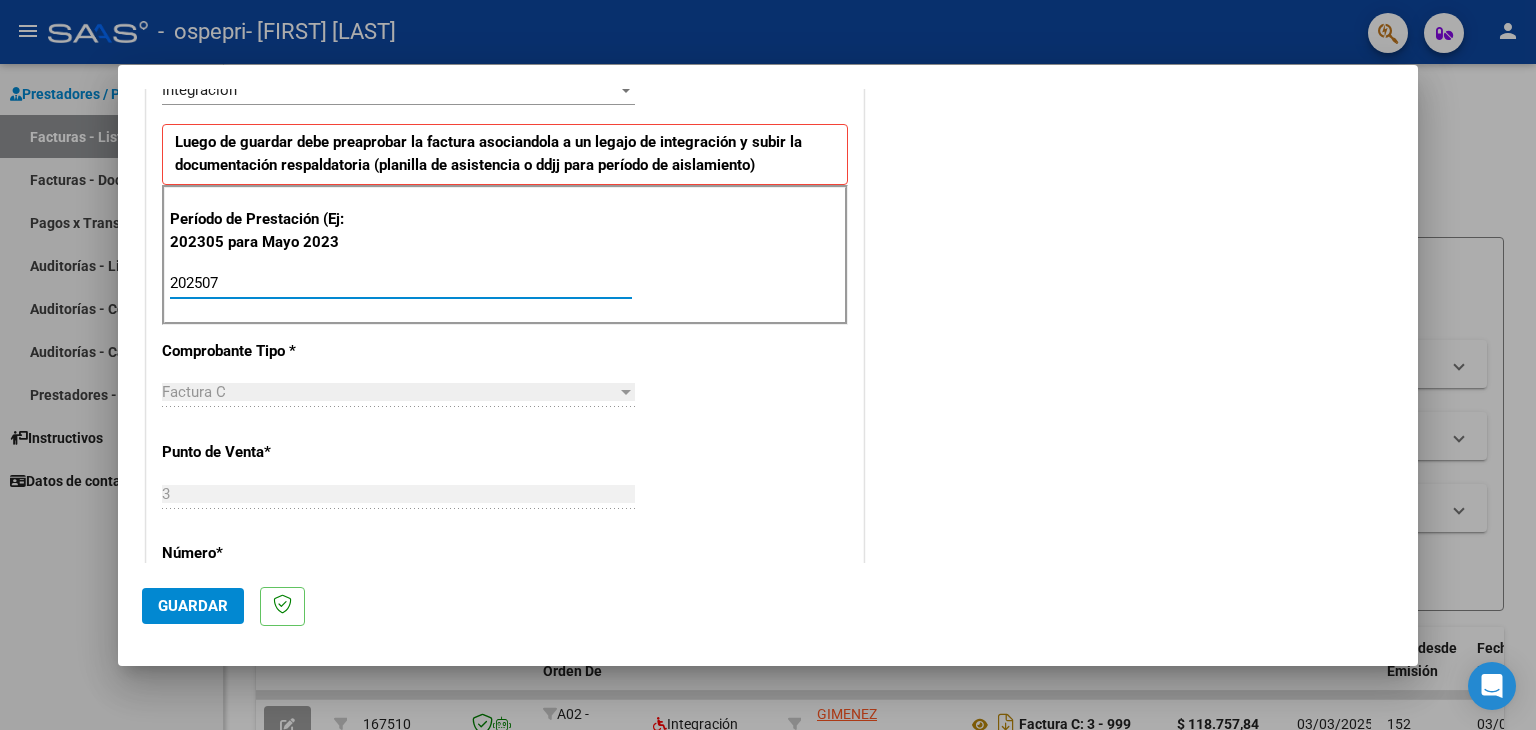 type on "202507" 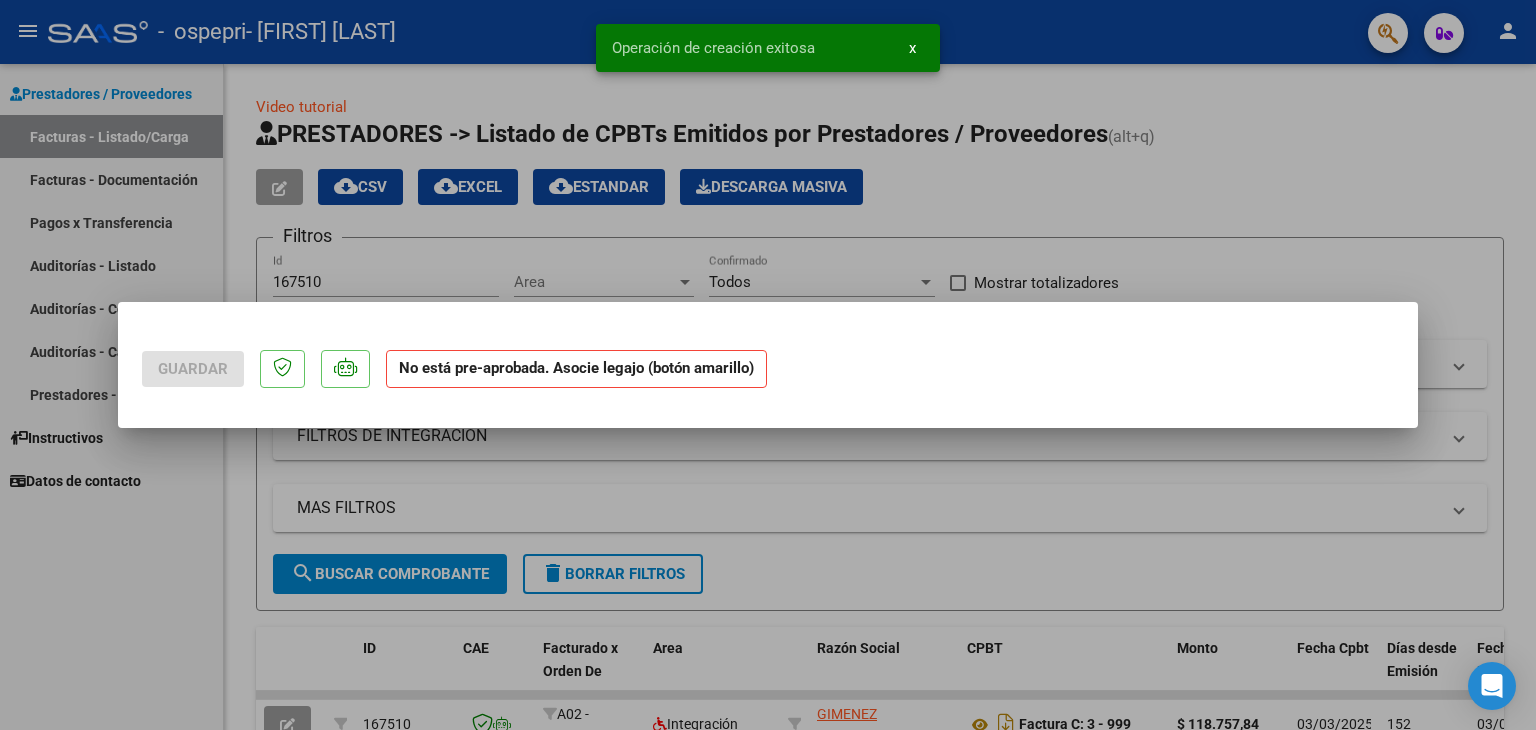 scroll, scrollTop: 0, scrollLeft: 0, axis: both 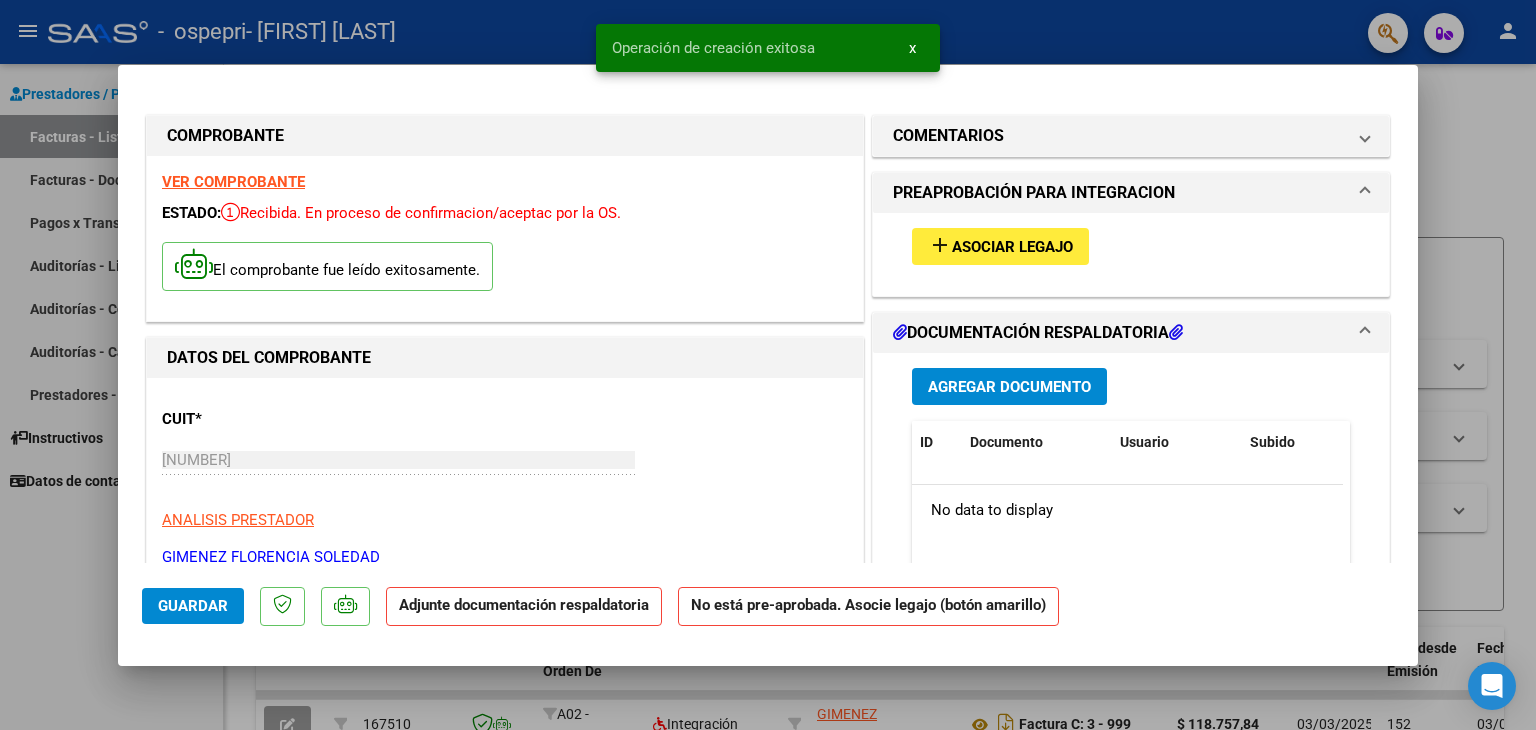 click on "add Asociar Legajo" at bounding box center (1000, 246) 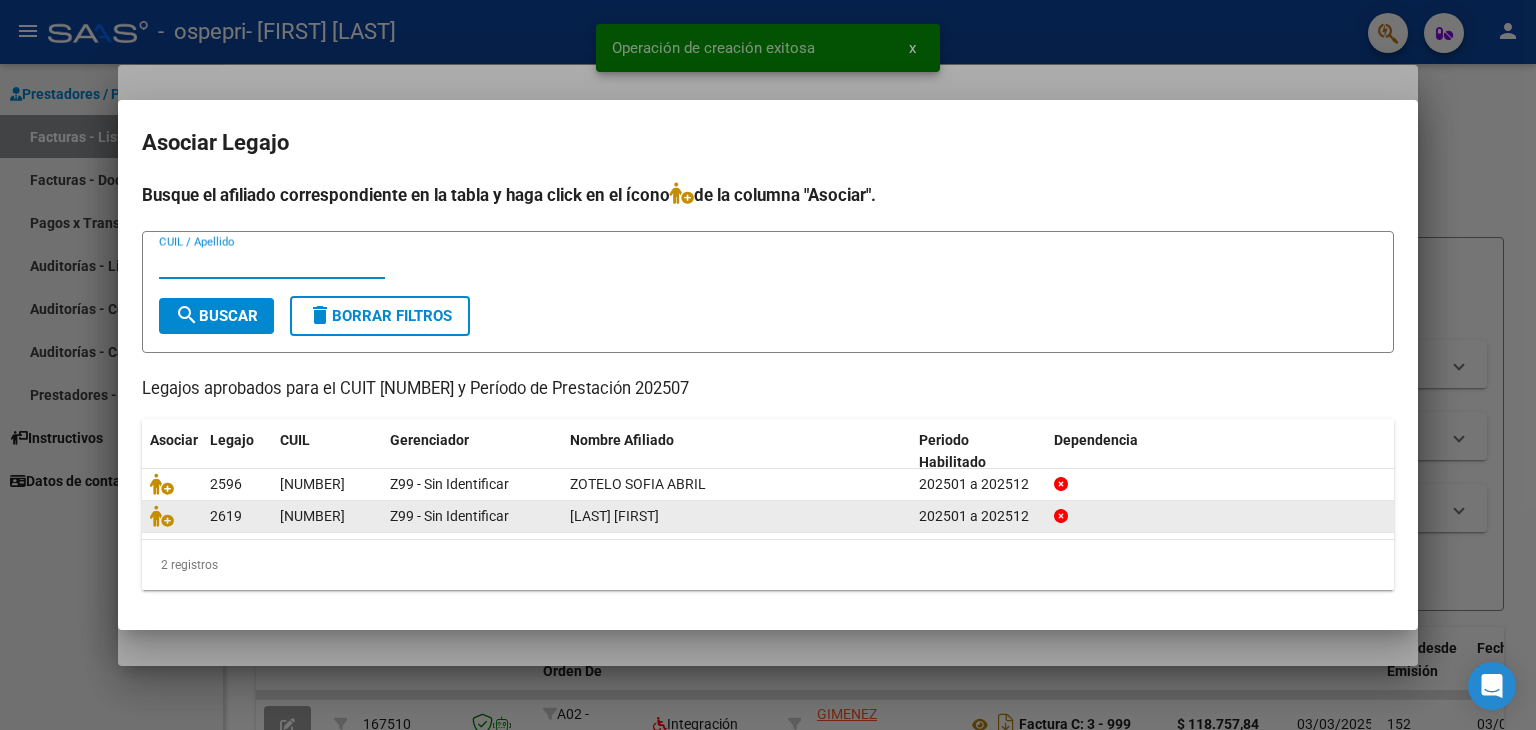click on "2619" 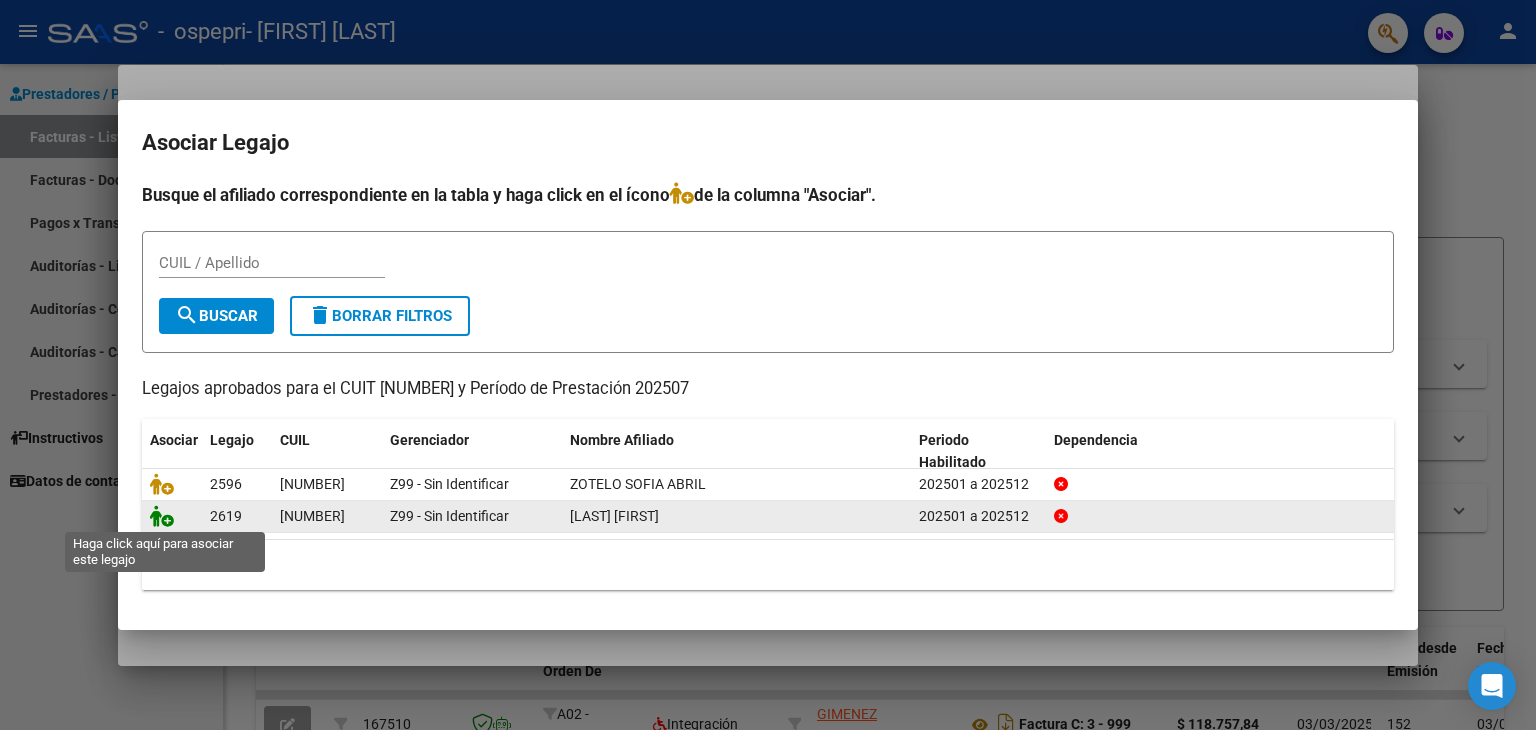 click 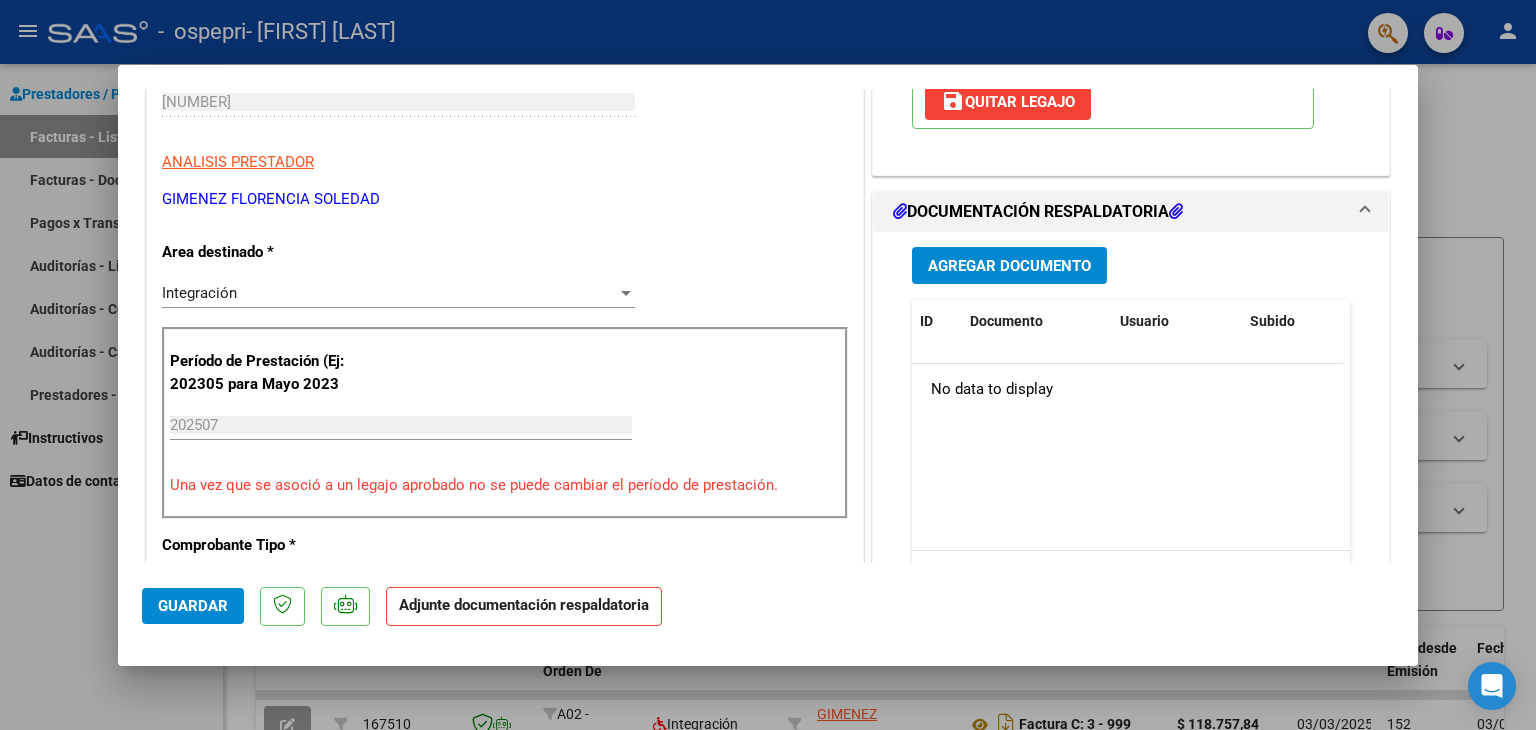 scroll, scrollTop: 361, scrollLeft: 0, axis: vertical 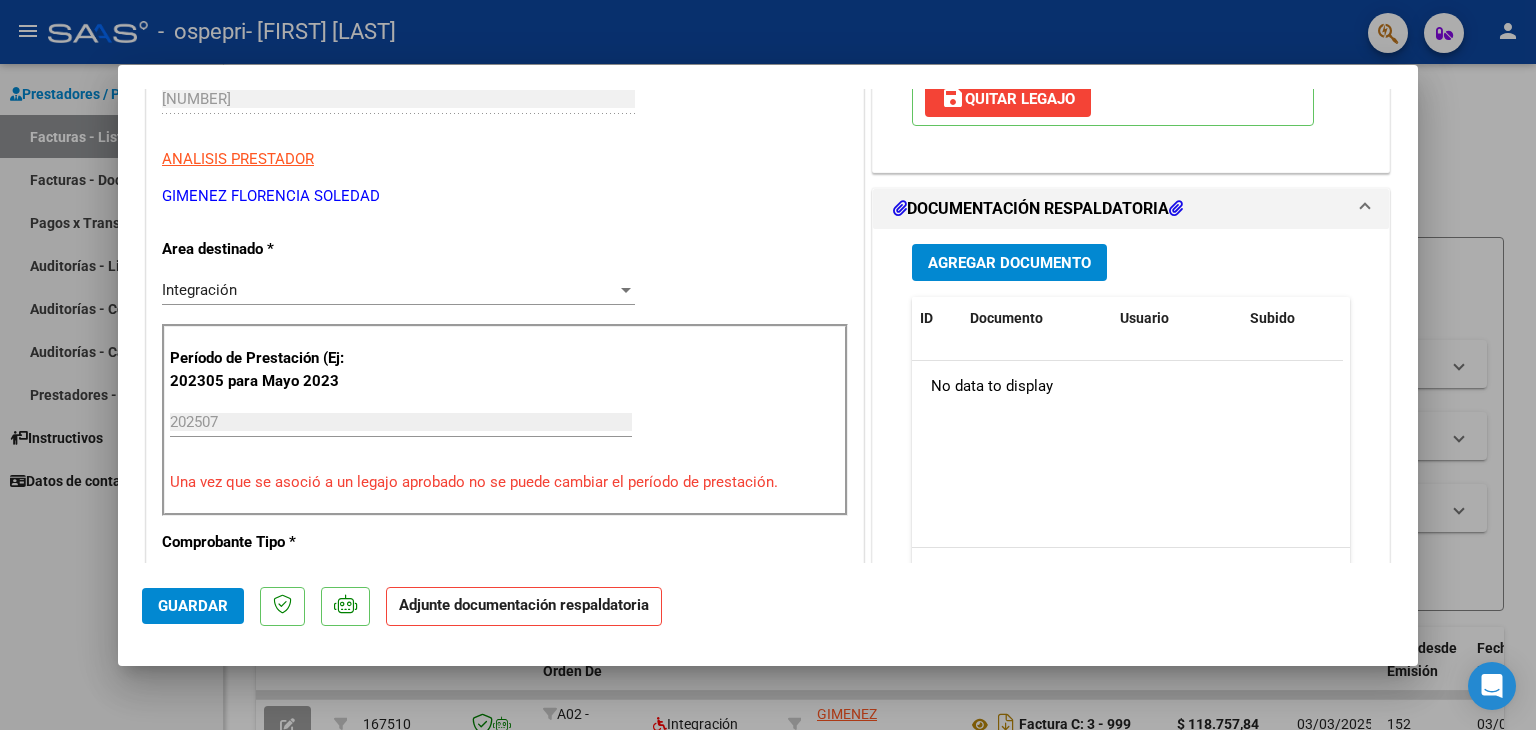click on "Agregar Documento" at bounding box center (1009, 262) 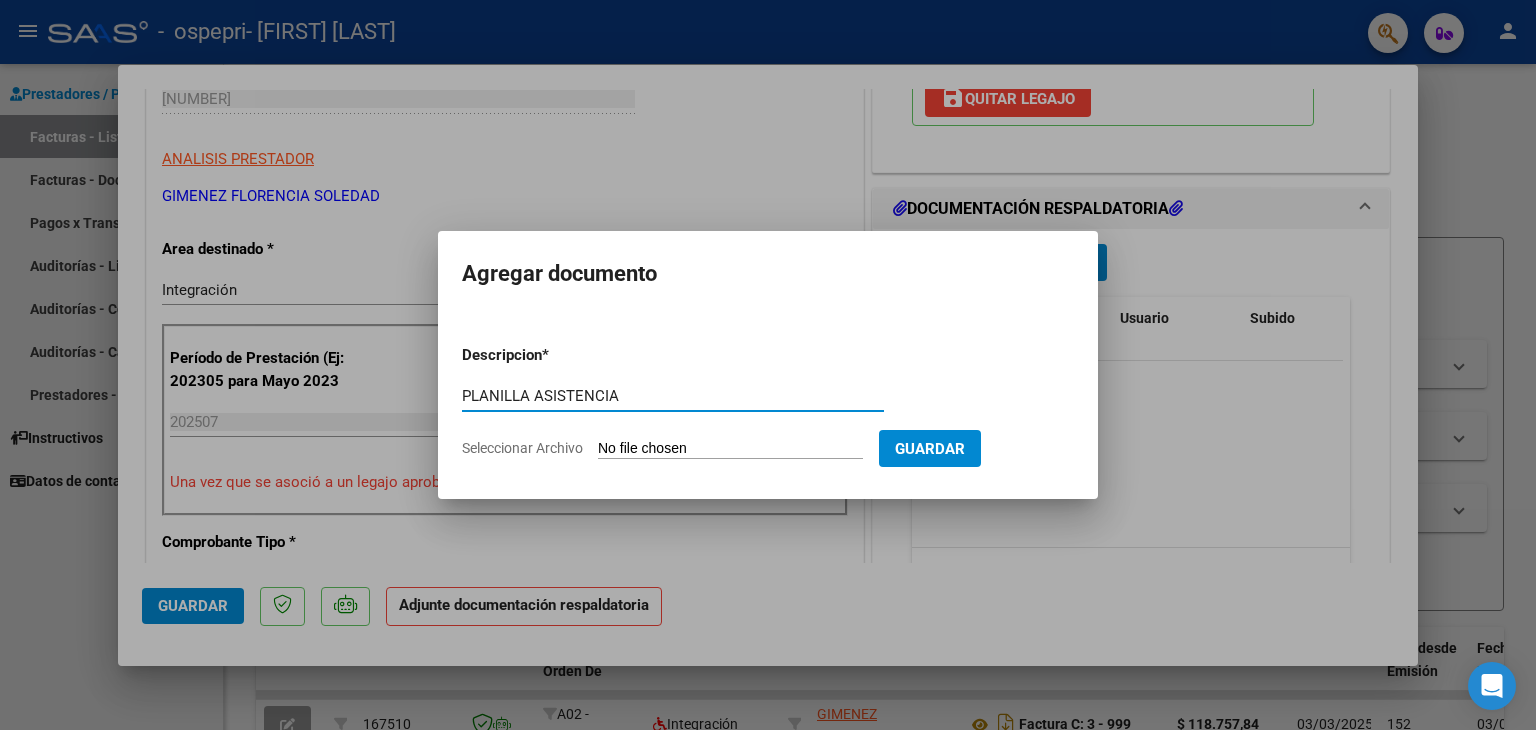 type on "PLANILLA ASISTENCIA" 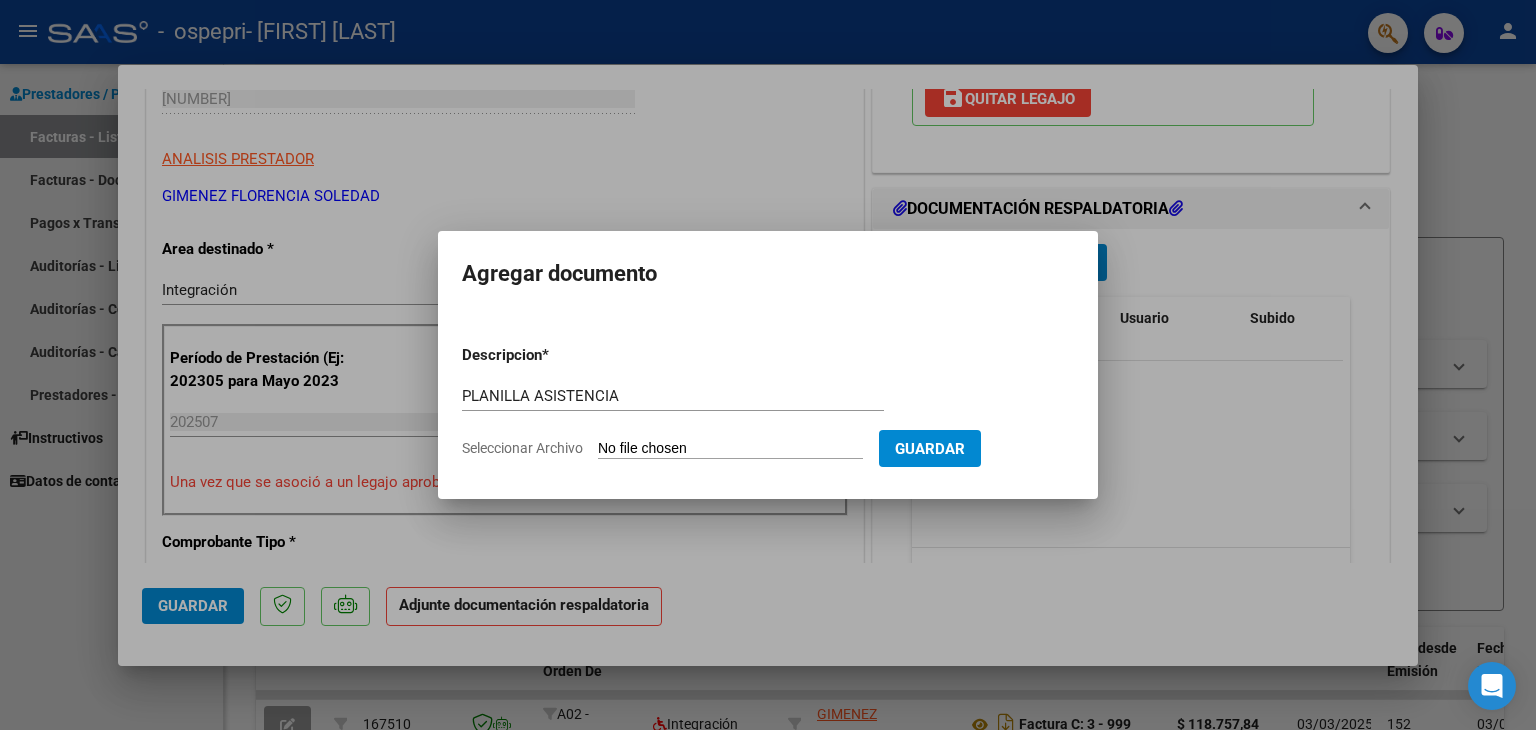 type on "C:\fakepath\PLANILLAS ASITENCIA OBERANTE  JULIO25.pdf" 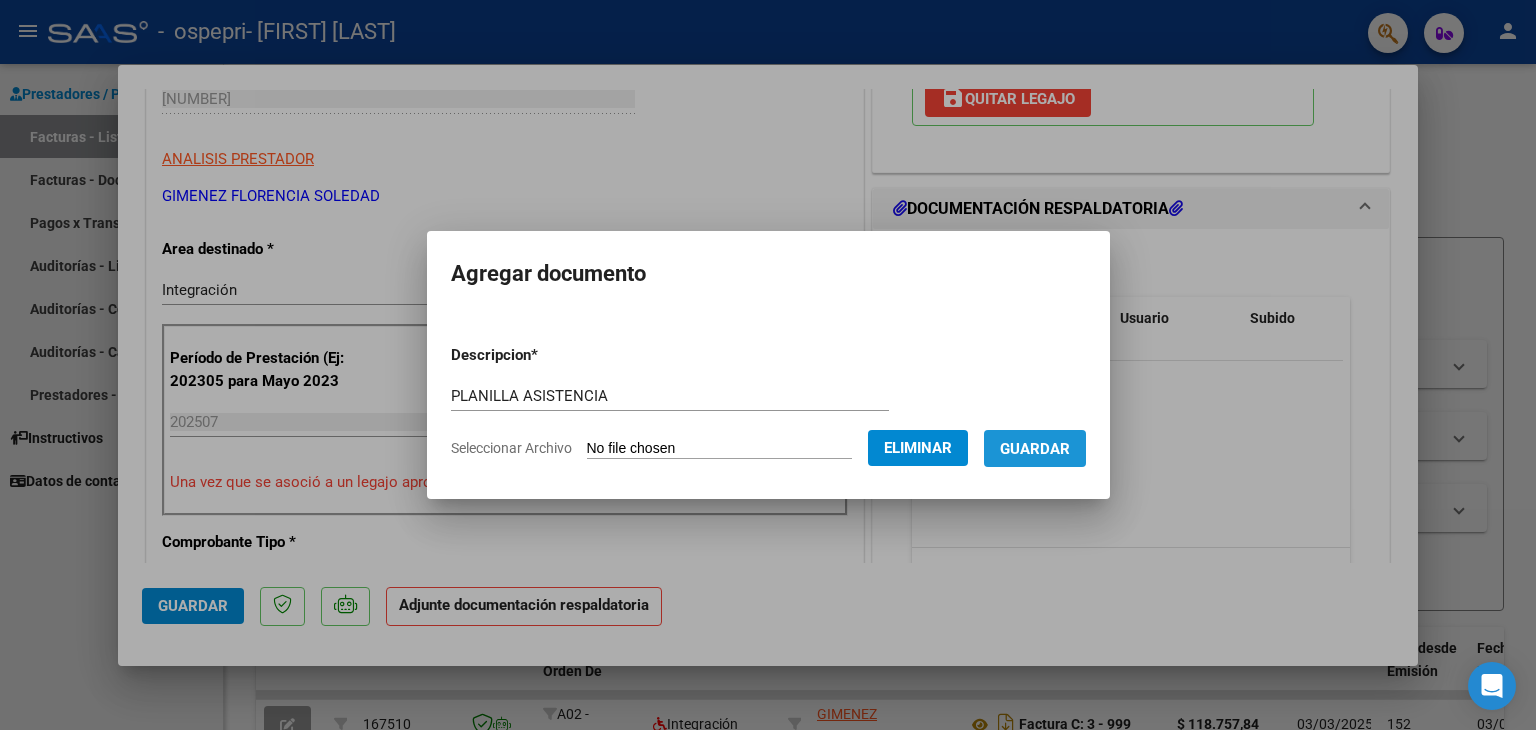 click on "Guardar" at bounding box center [1035, 449] 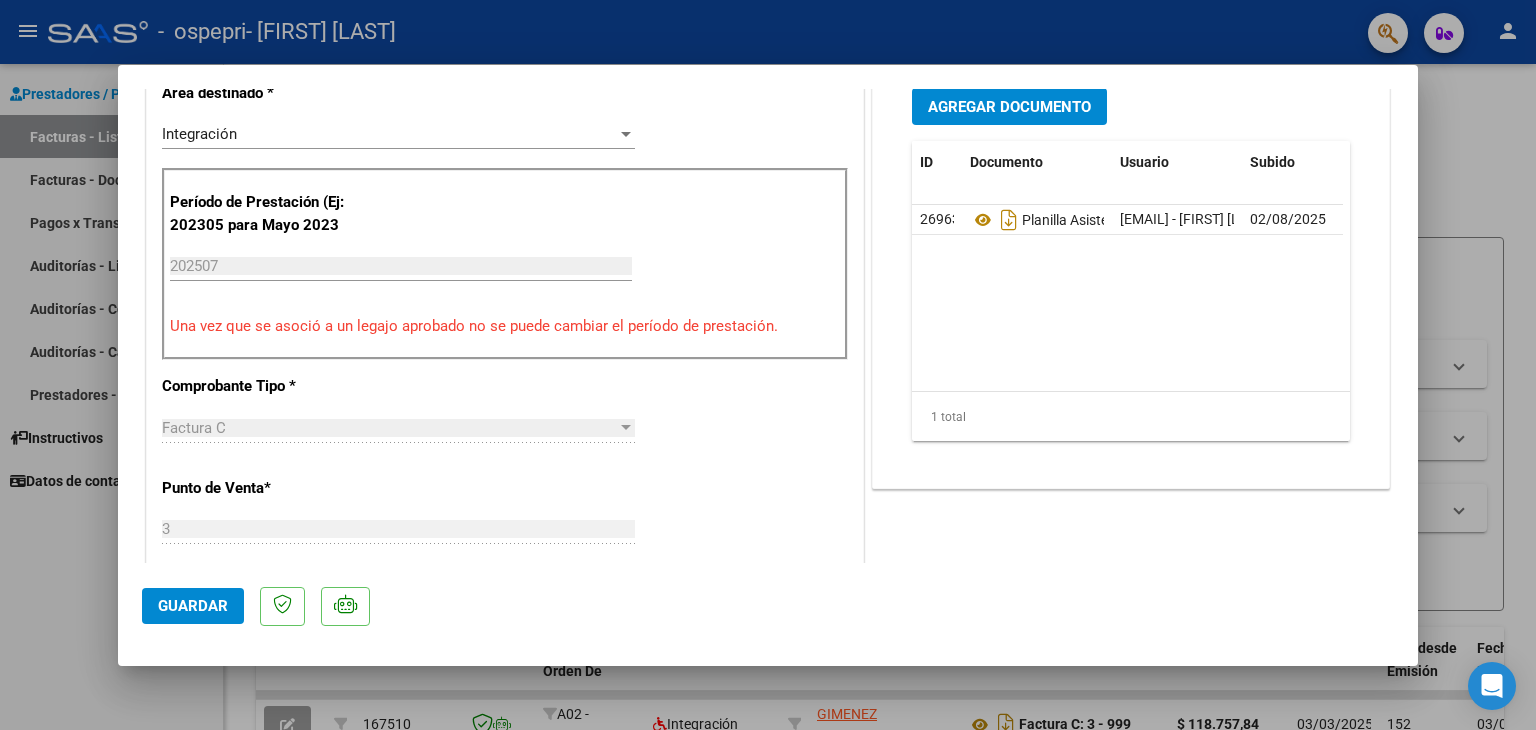scroll, scrollTop: 537, scrollLeft: 0, axis: vertical 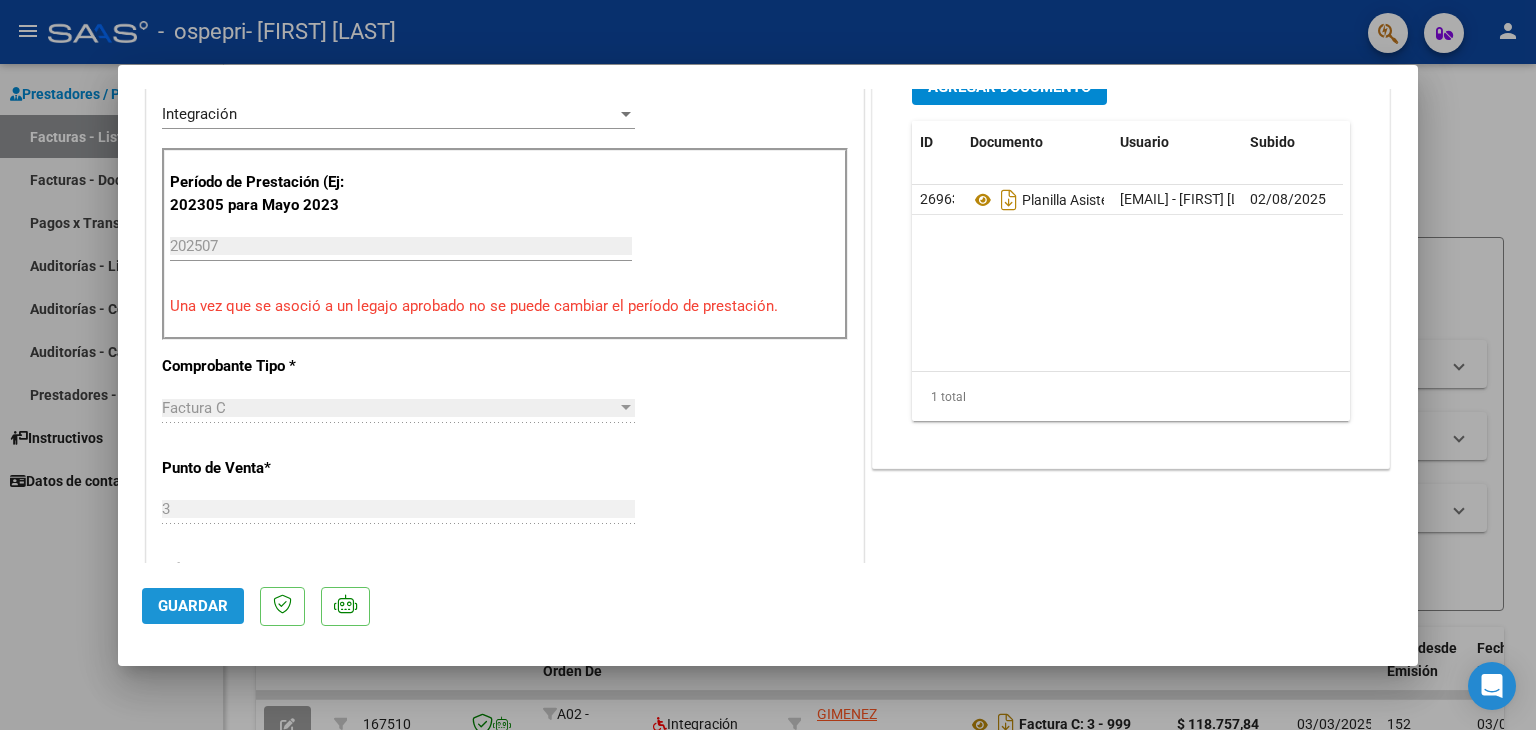 click on "Guardar" 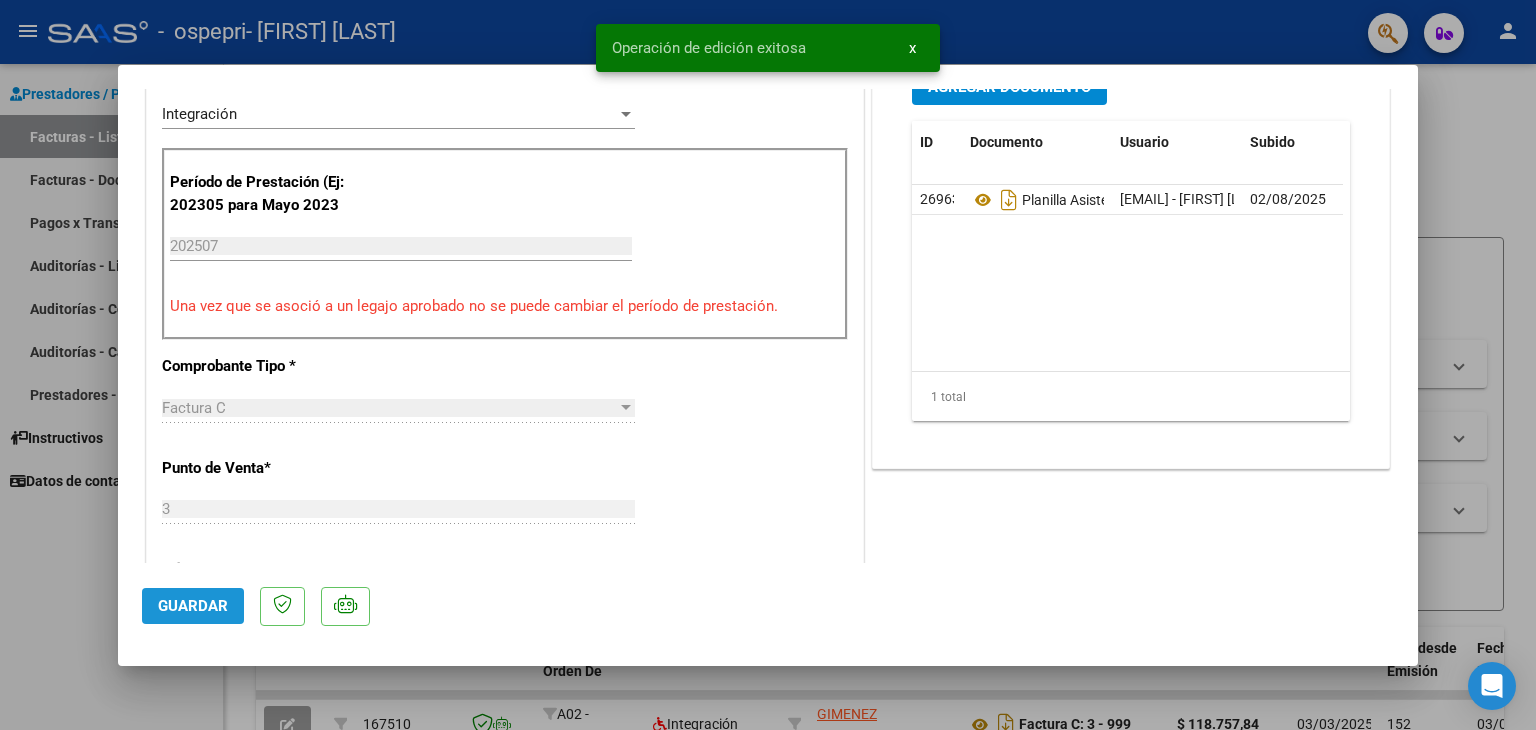 click on "Guardar" 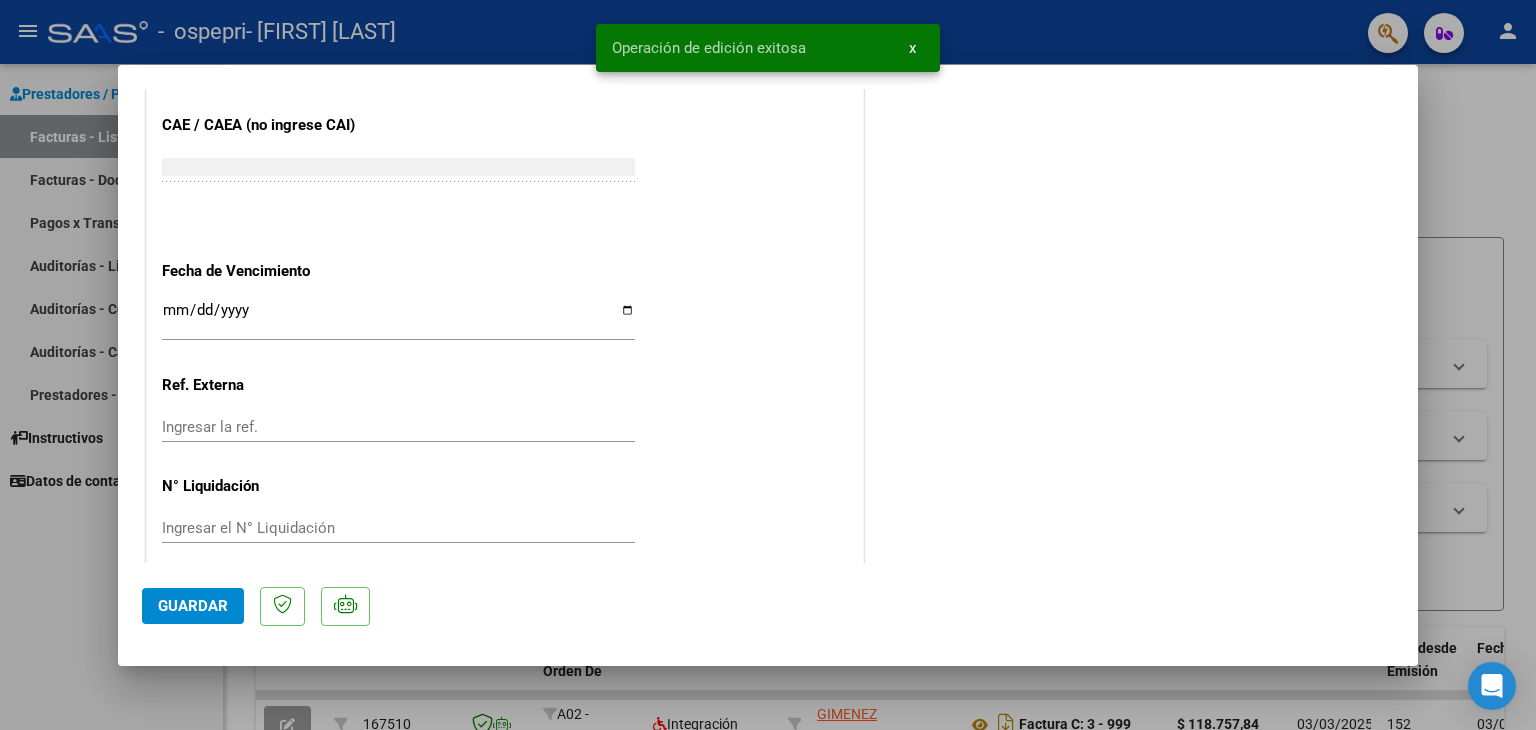 scroll, scrollTop: 1313, scrollLeft: 0, axis: vertical 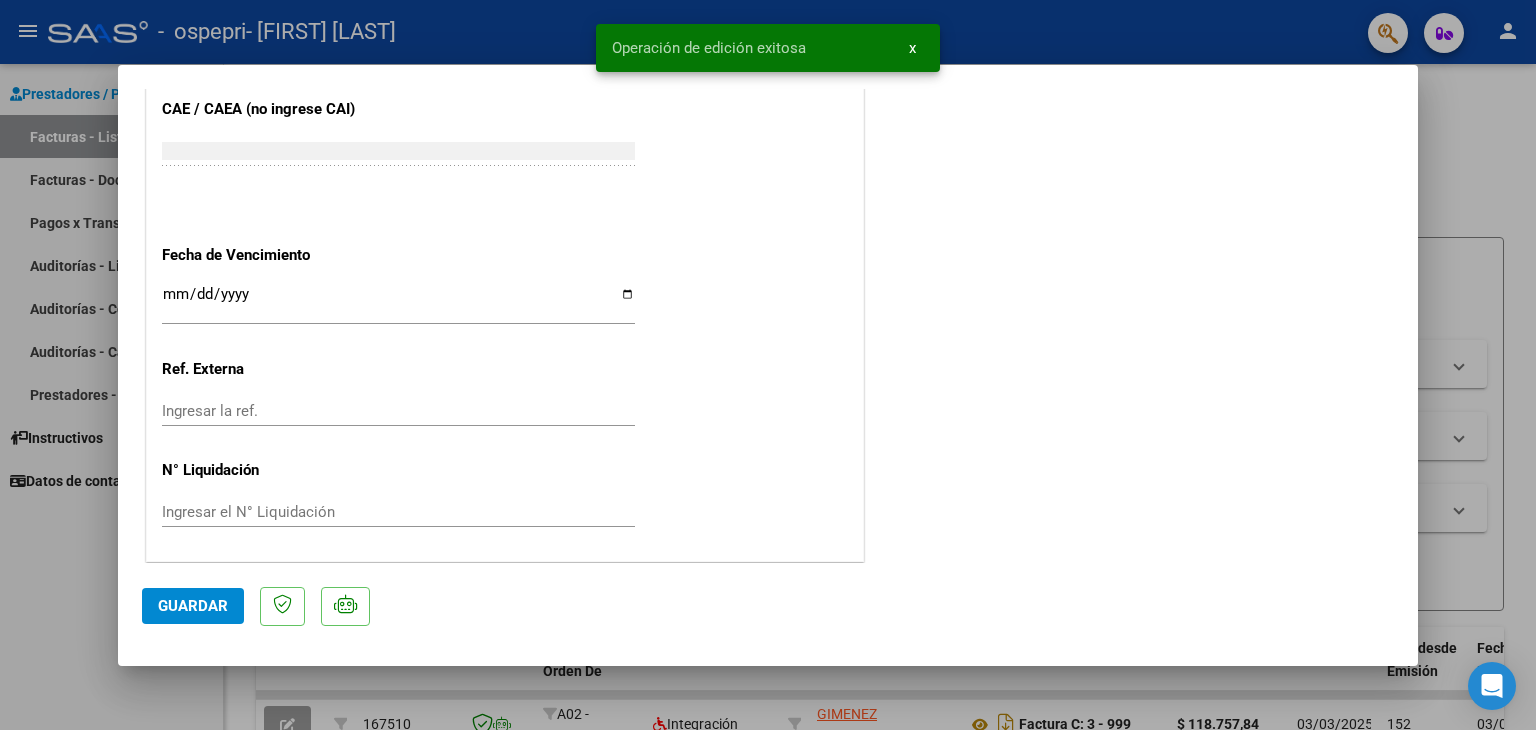 click at bounding box center (768, 365) 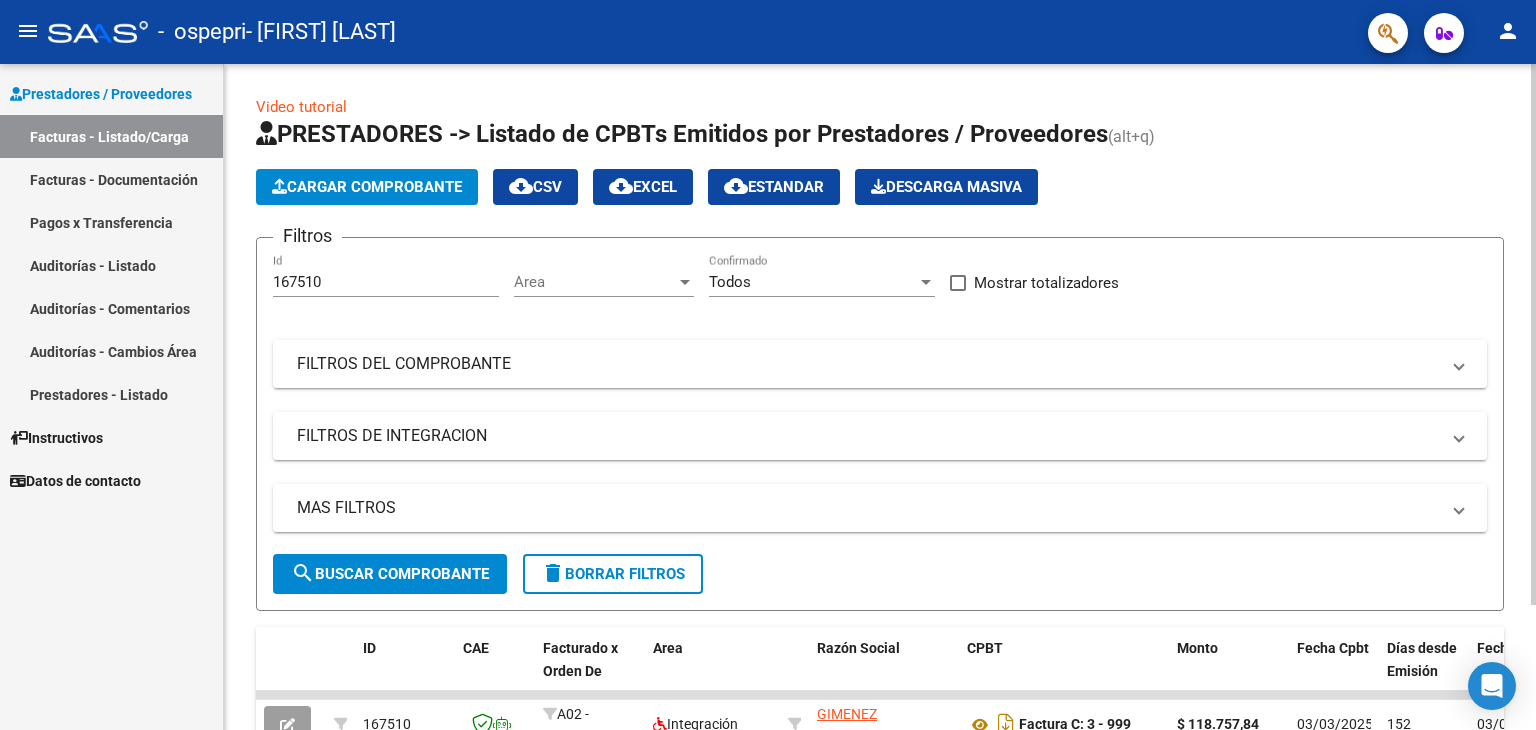 click on "Cargar Comprobante" 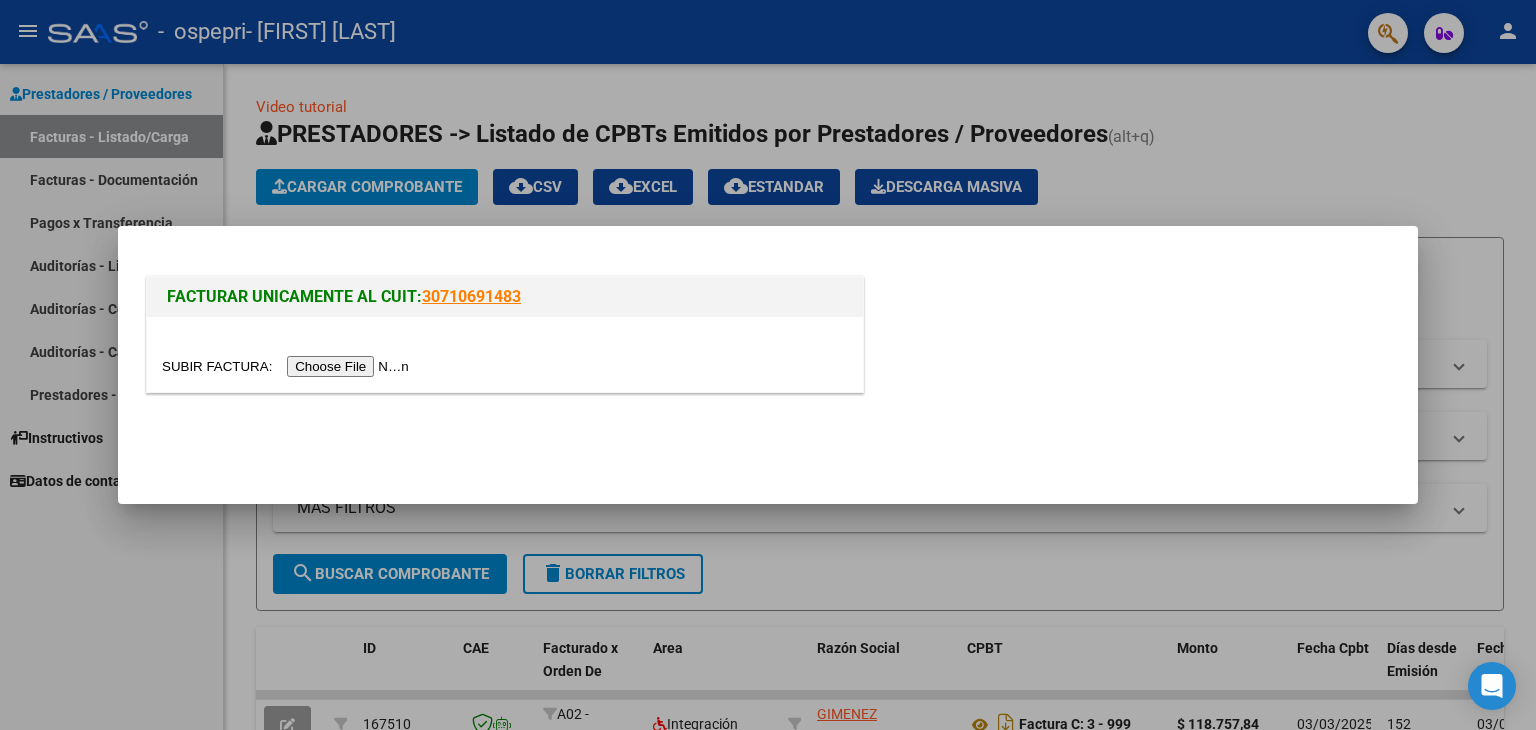click at bounding box center [288, 366] 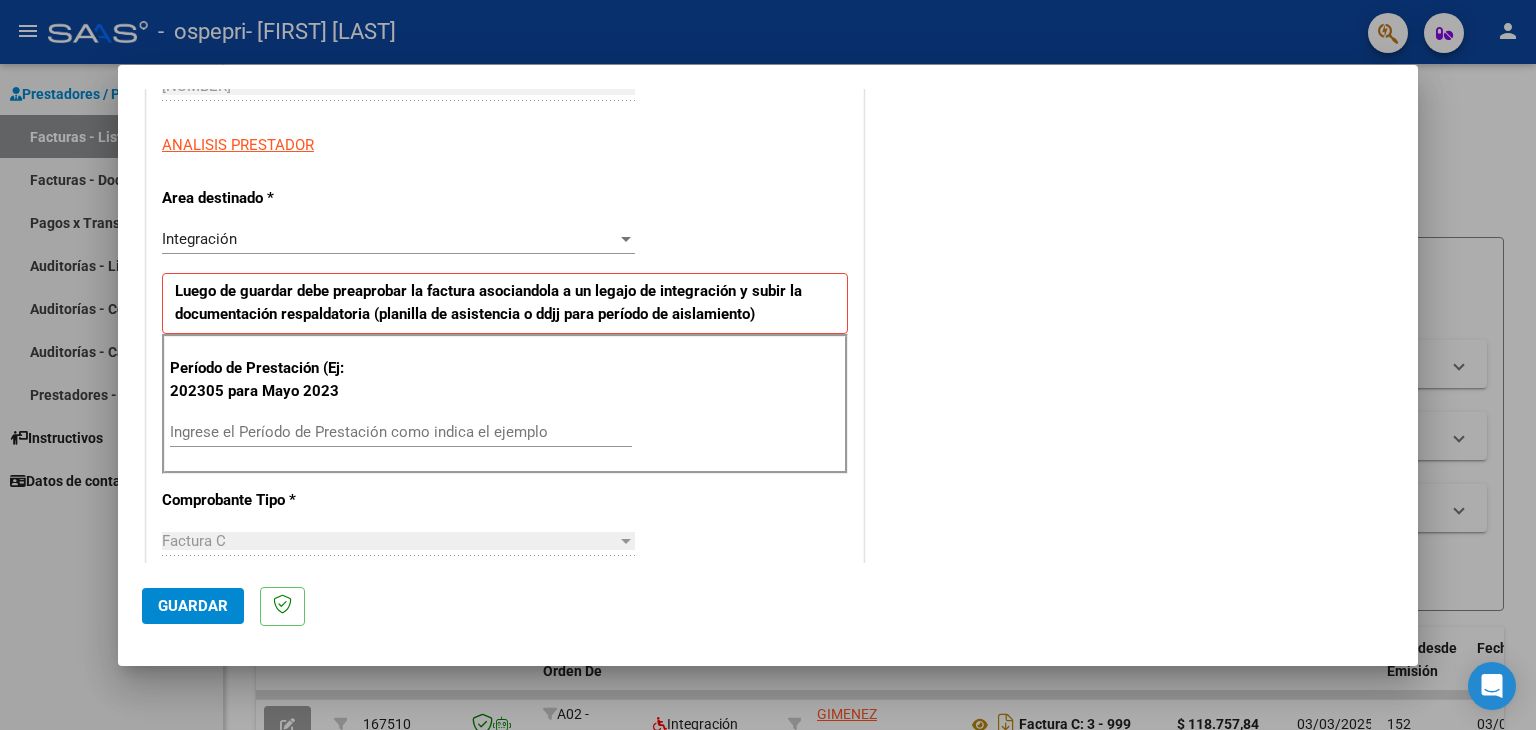 scroll, scrollTop: 345, scrollLeft: 0, axis: vertical 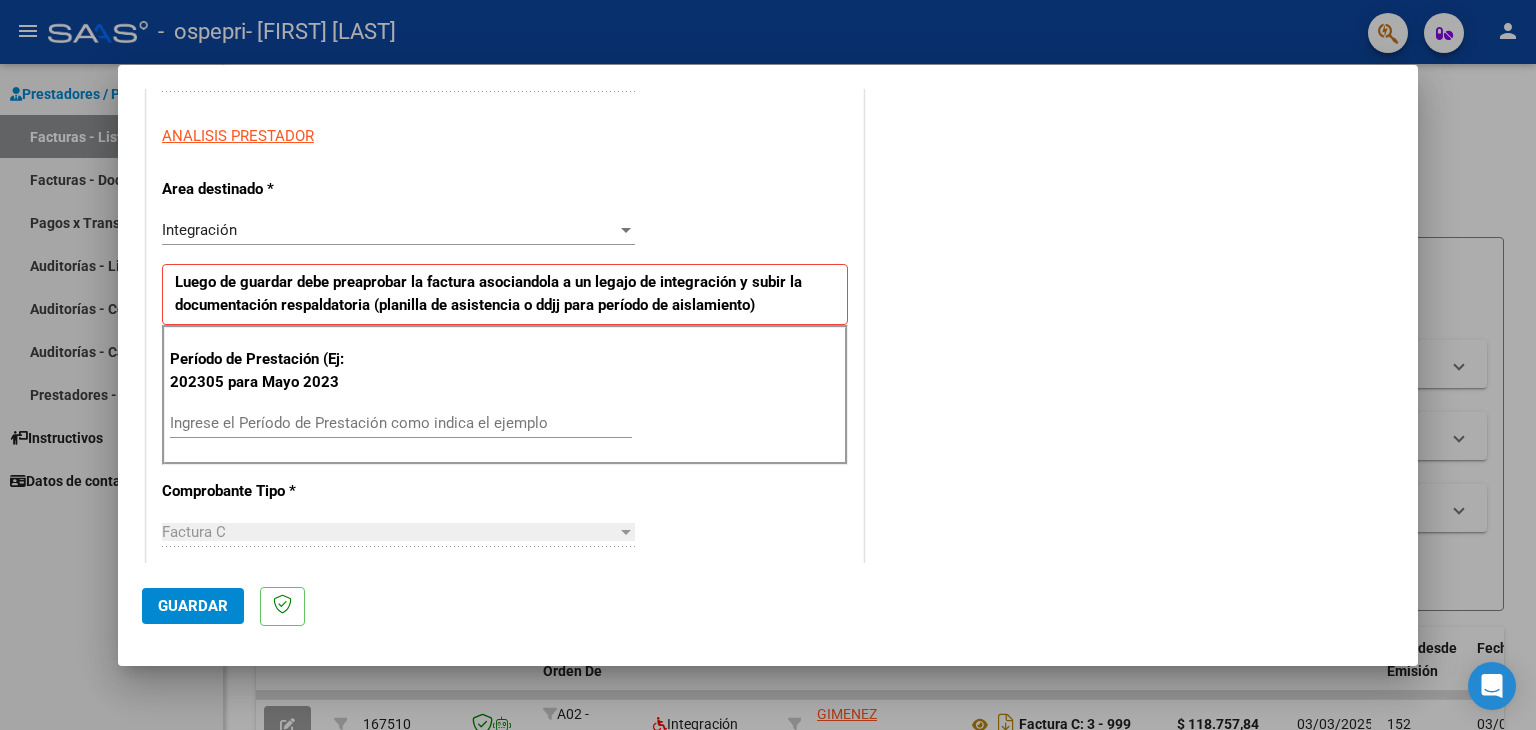 click on "Ingrese el Período de Prestación como indica el ejemplo" at bounding box center (401, 423) 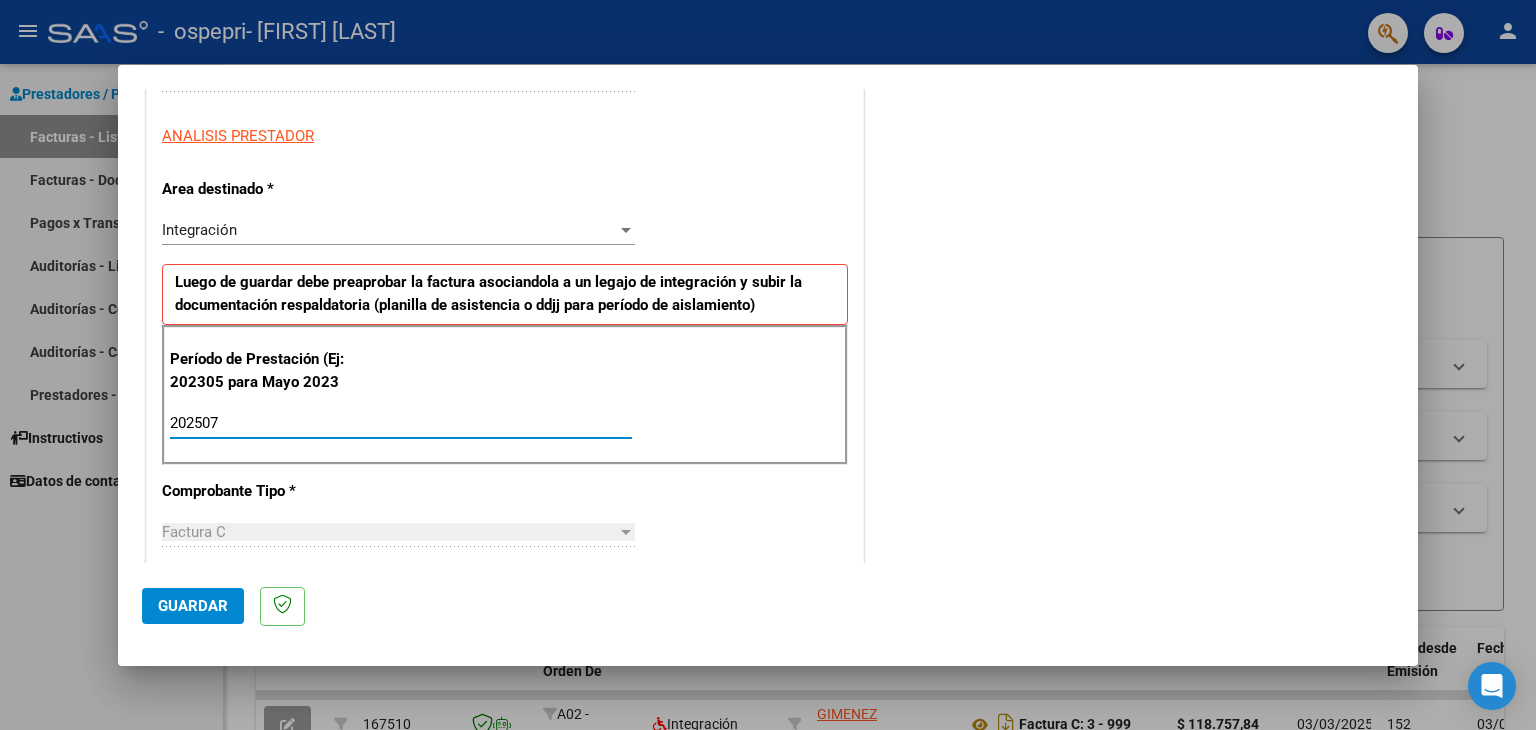 type on "202507" 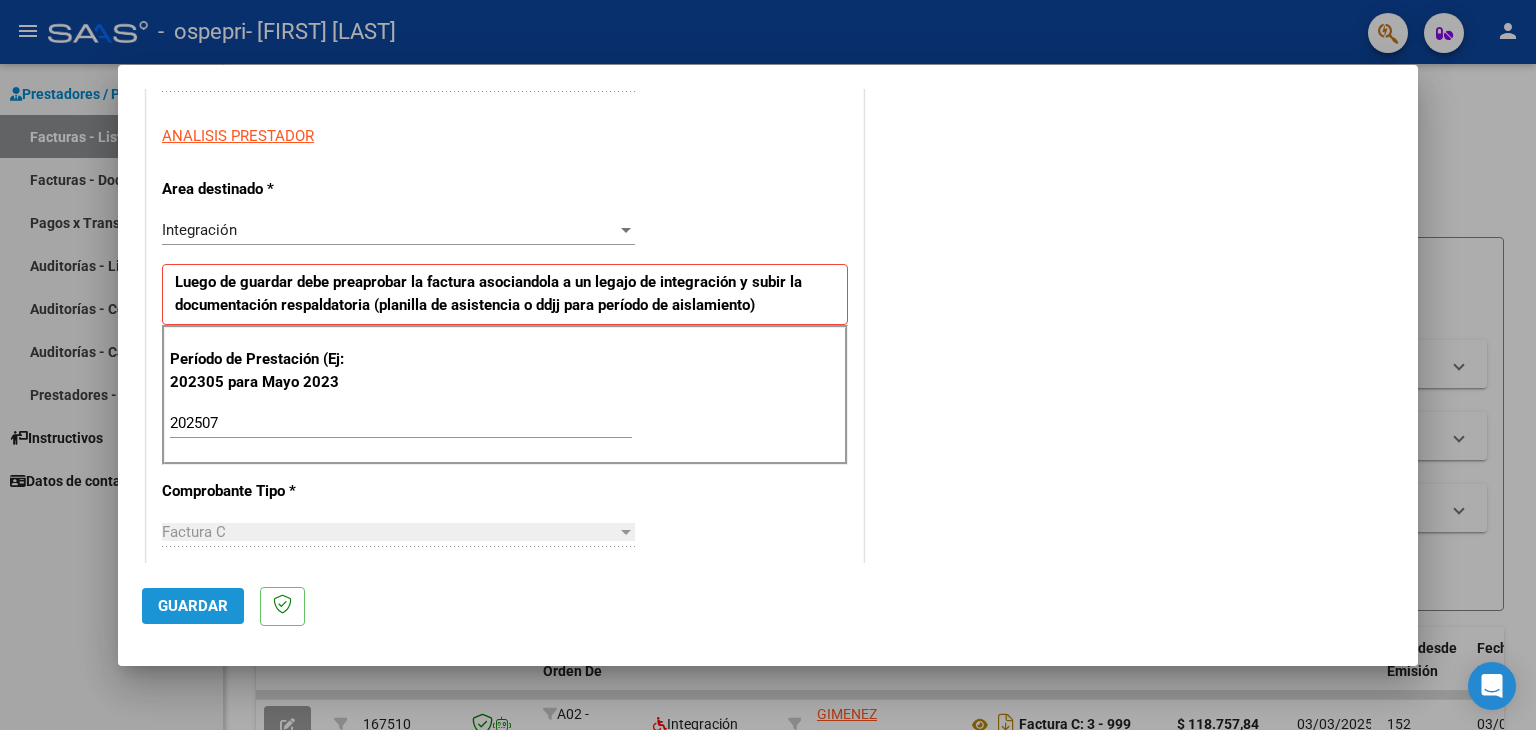 click on "Guardar" 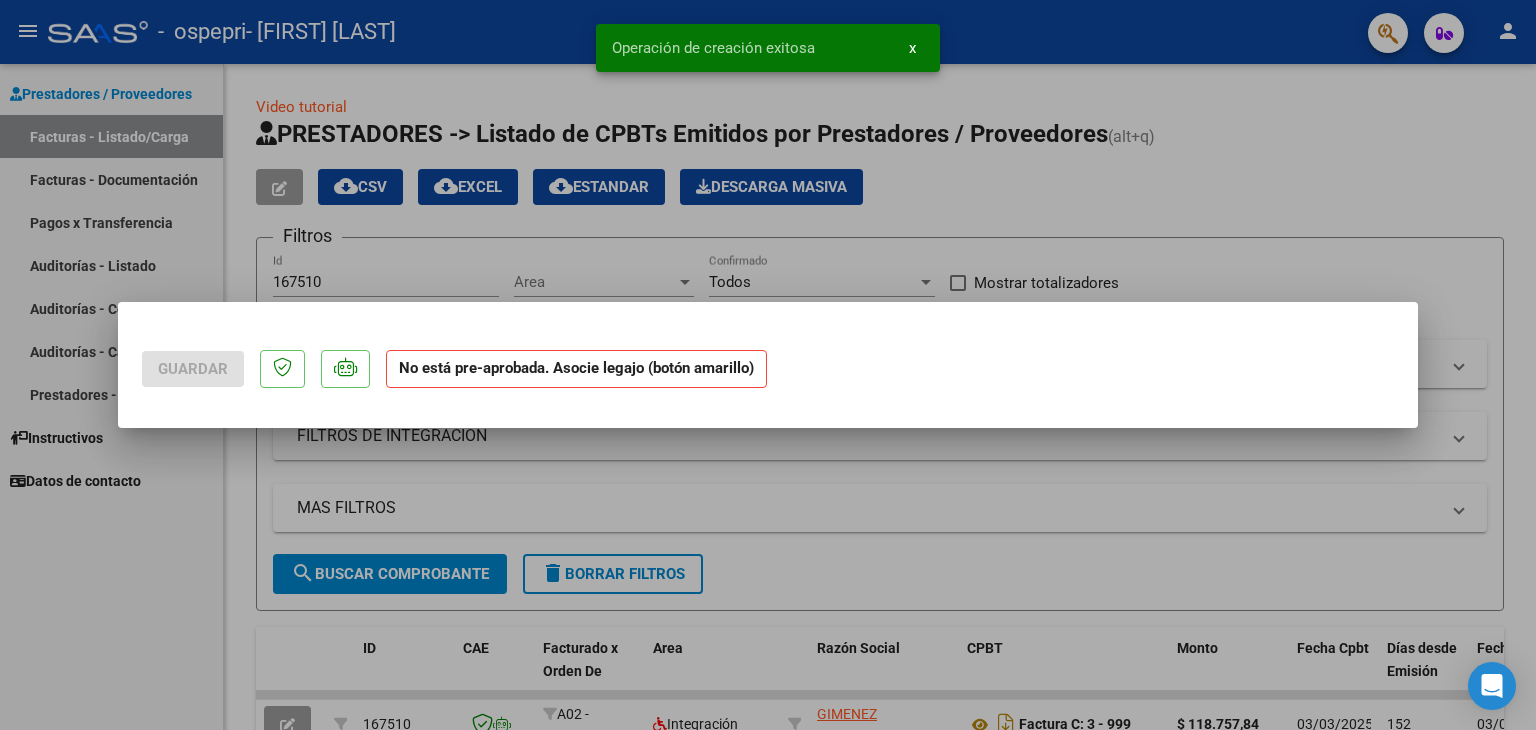 scroll, scrollTop: 0, scrollLeft: 0, axis: both 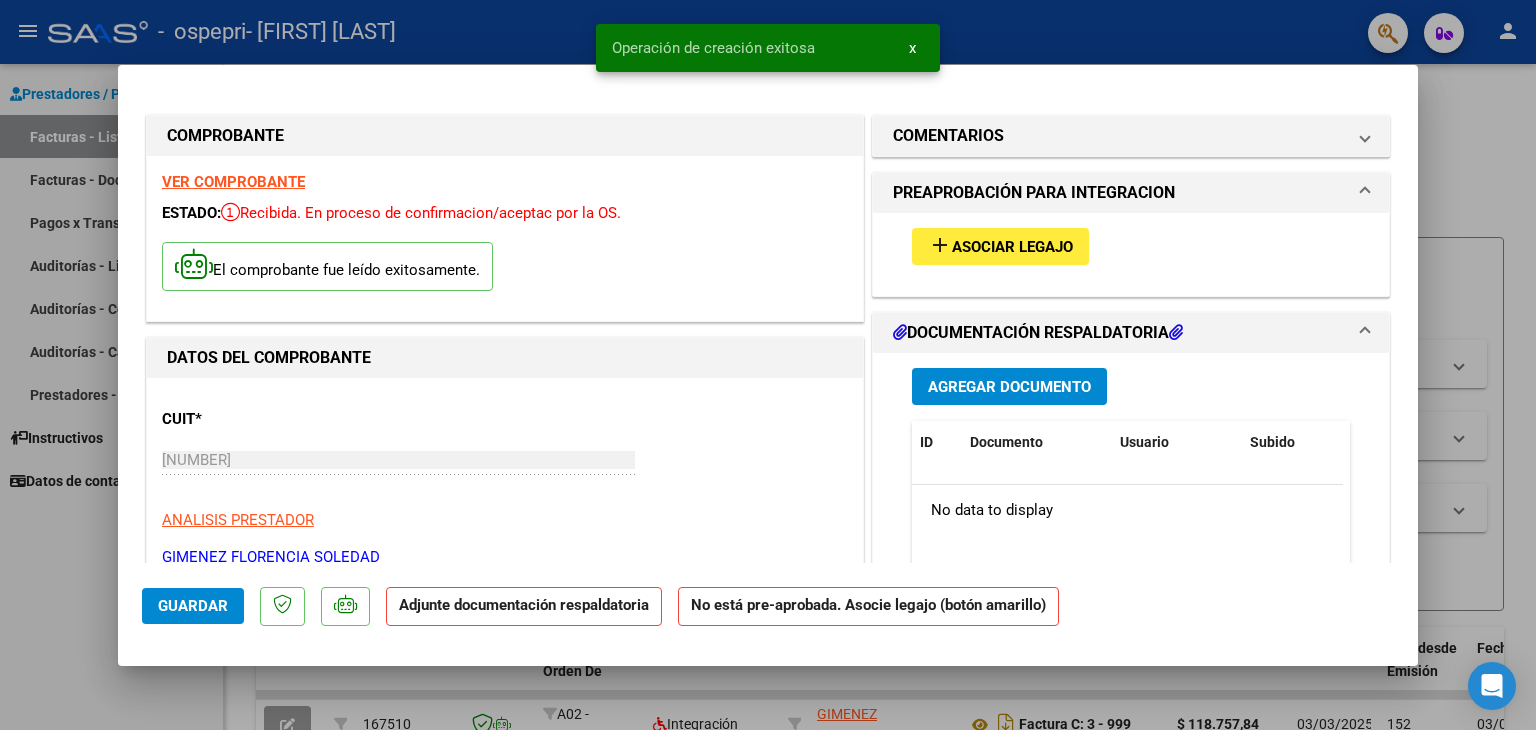 click on "Asociar Legajo" at bounding box center [1012, 247] 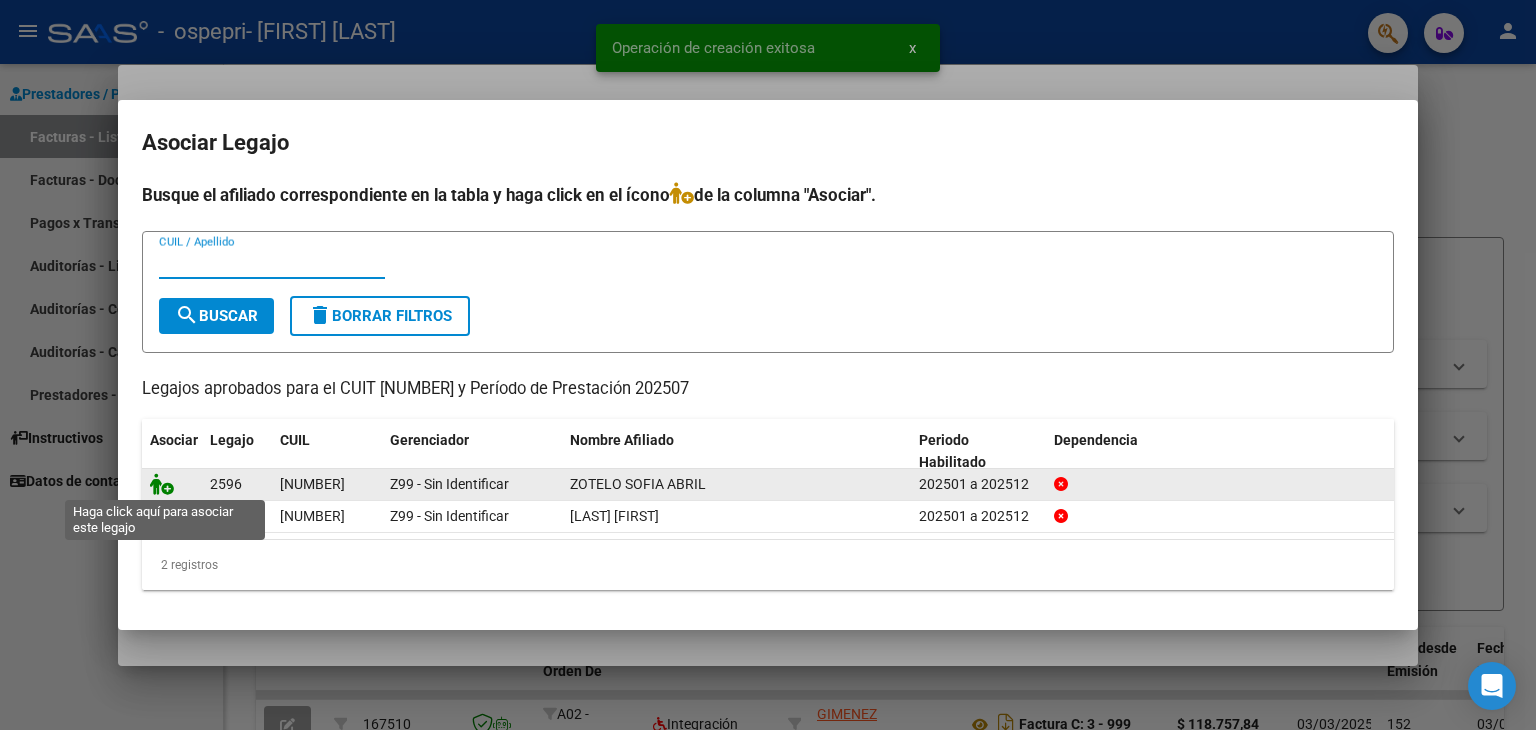 click 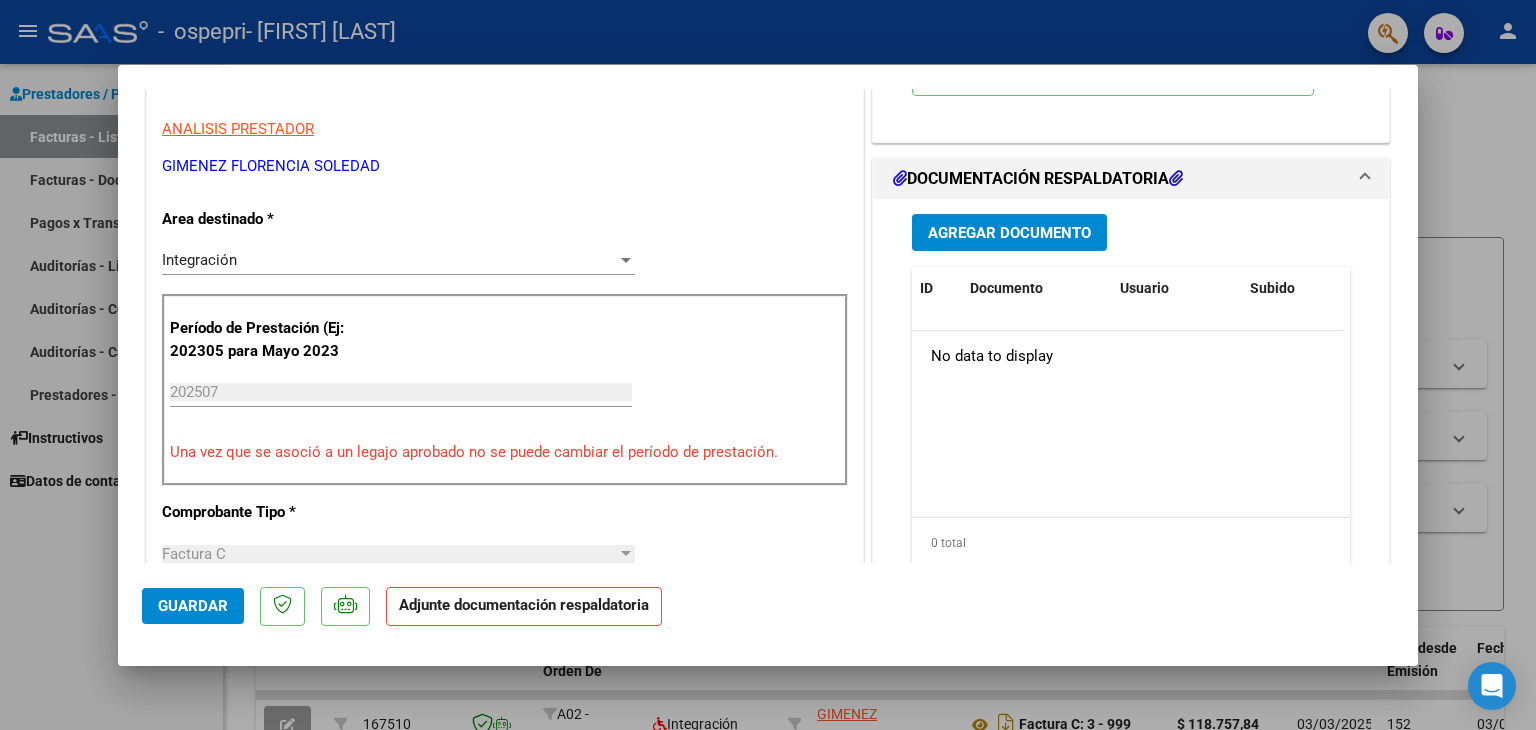 scroll, scrollTop: 443, scrollLeft: 0, axis: vertical 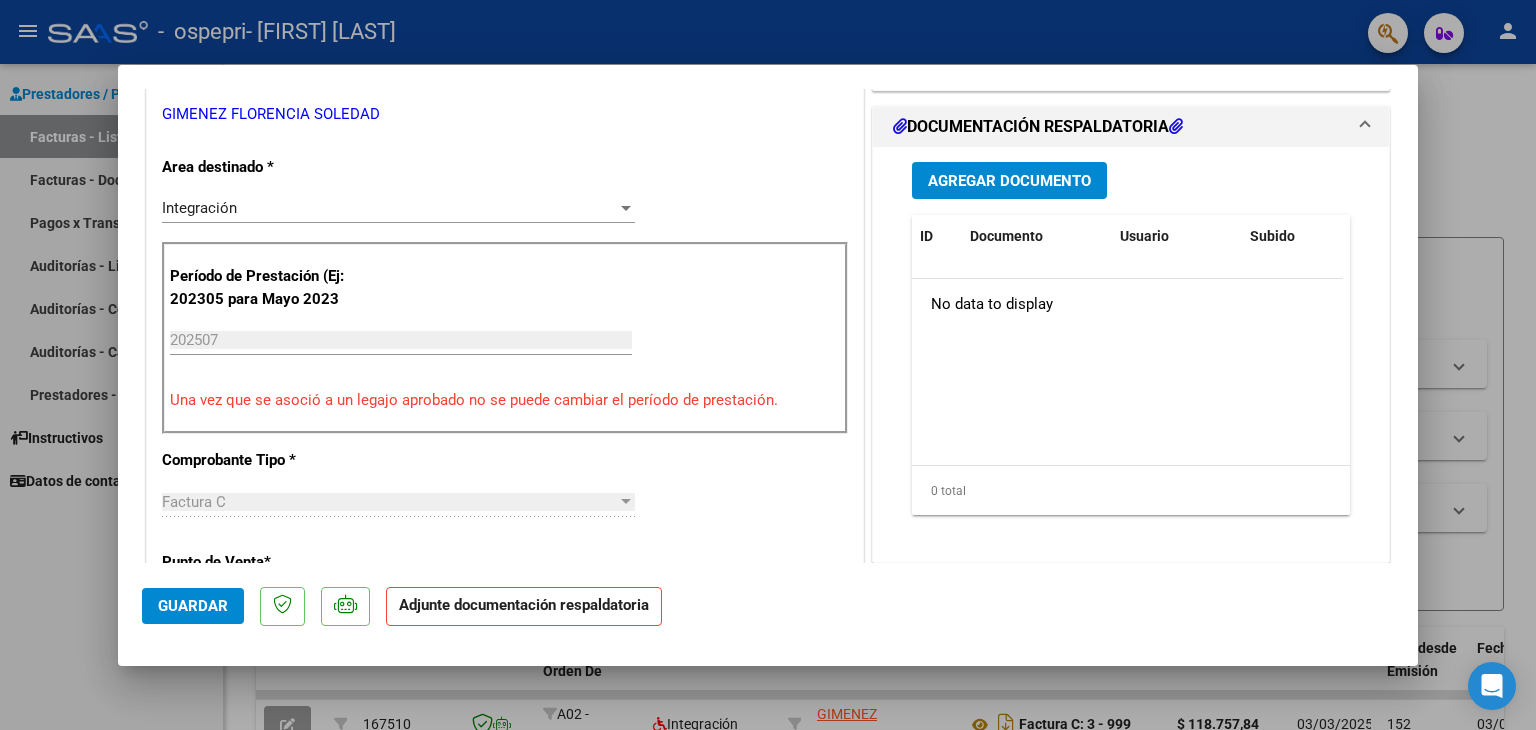 click on "Agregar Documento" at bounding box center (1009, 181) 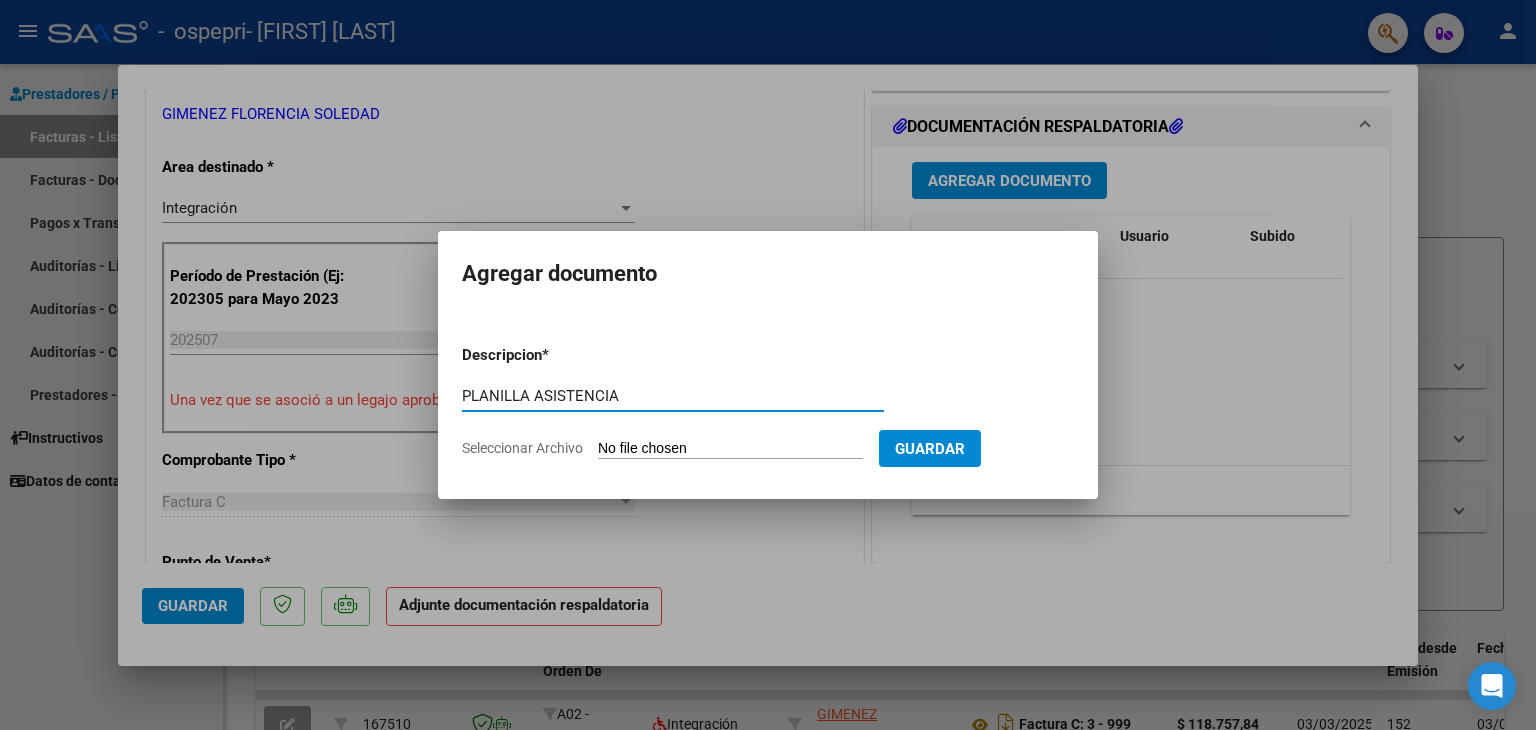 type on "PLANILLA ASISTENCIA" 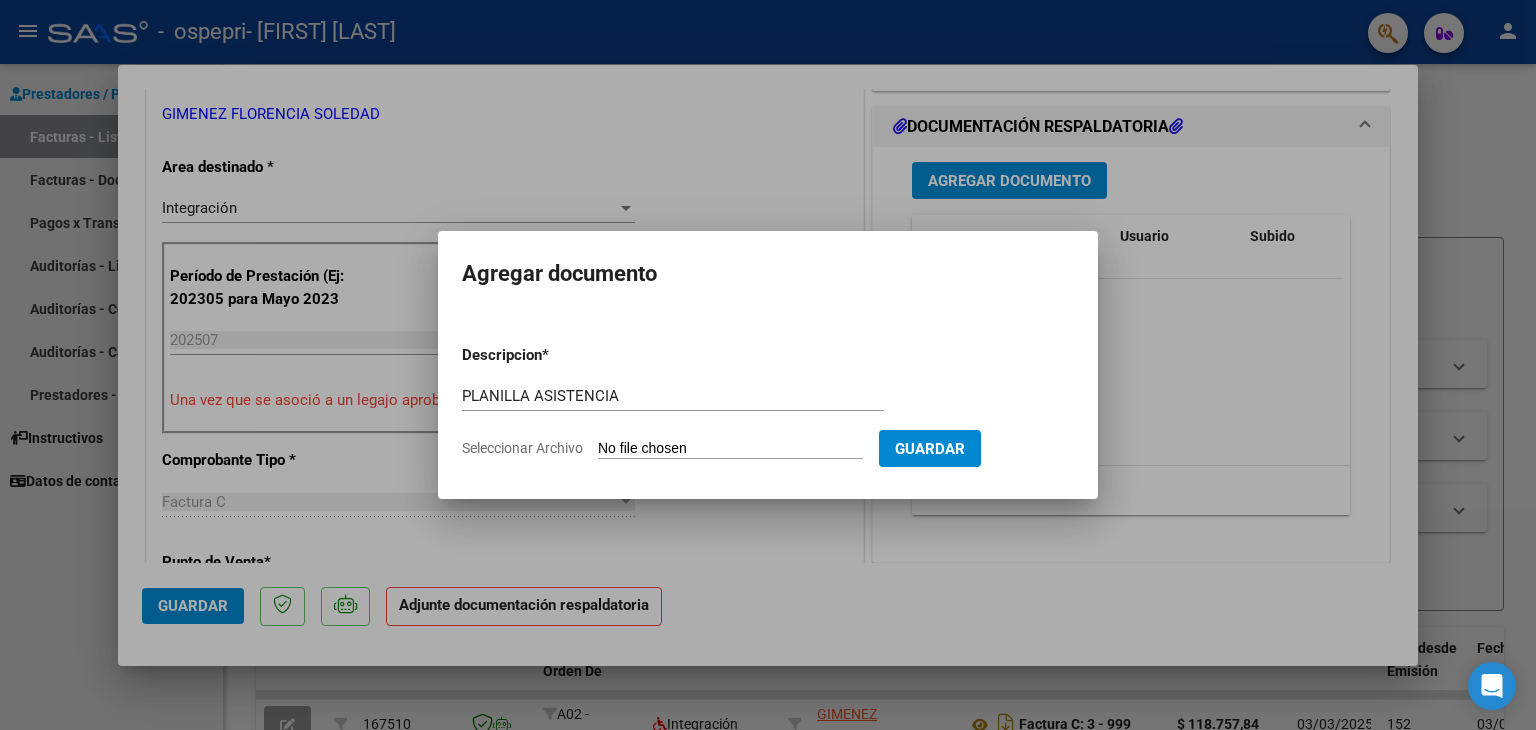 type on "C:\fakepath\PLANILLAS ASITENCIA ZOTELO  JULIO25.pdf" 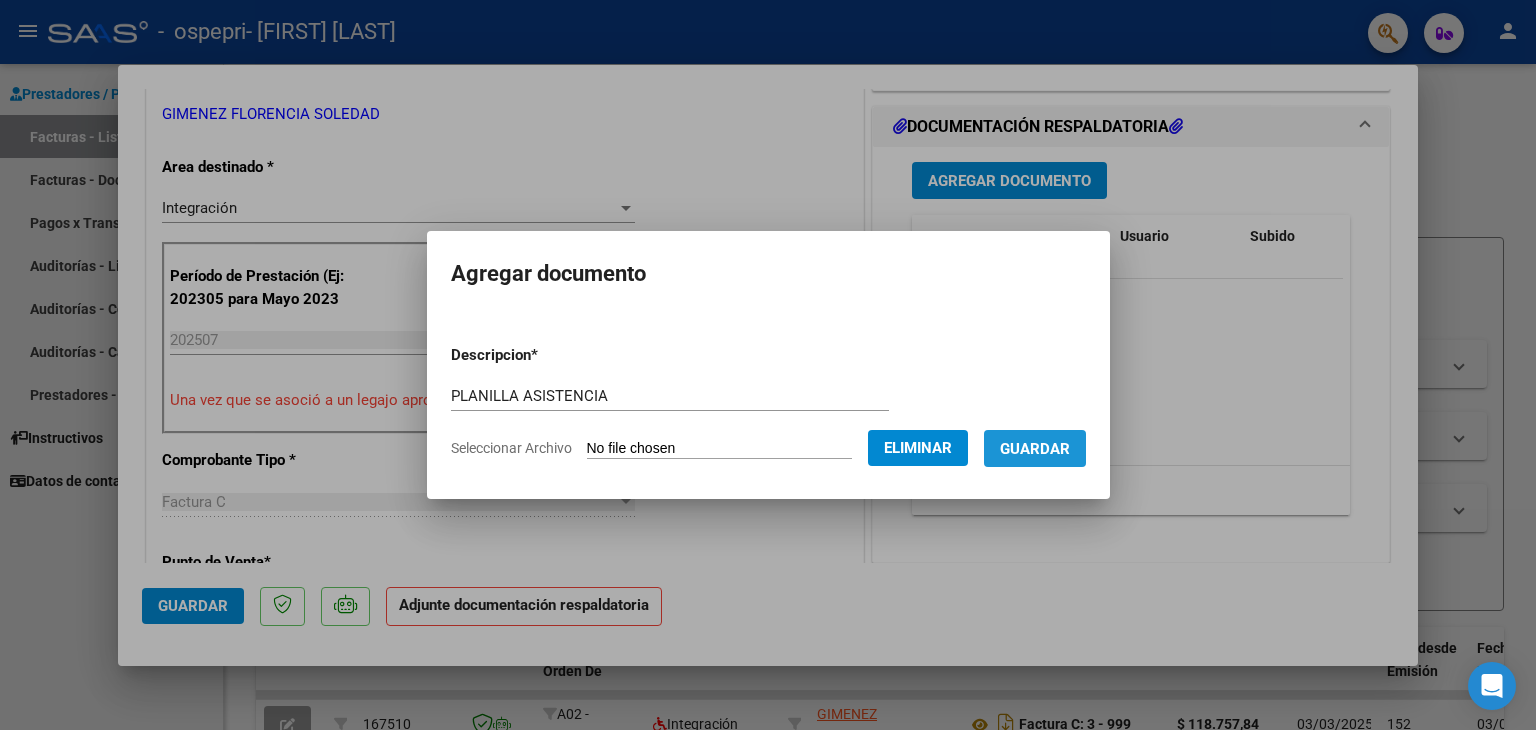 click on "Guardar" at bounding box center [1035, 449] 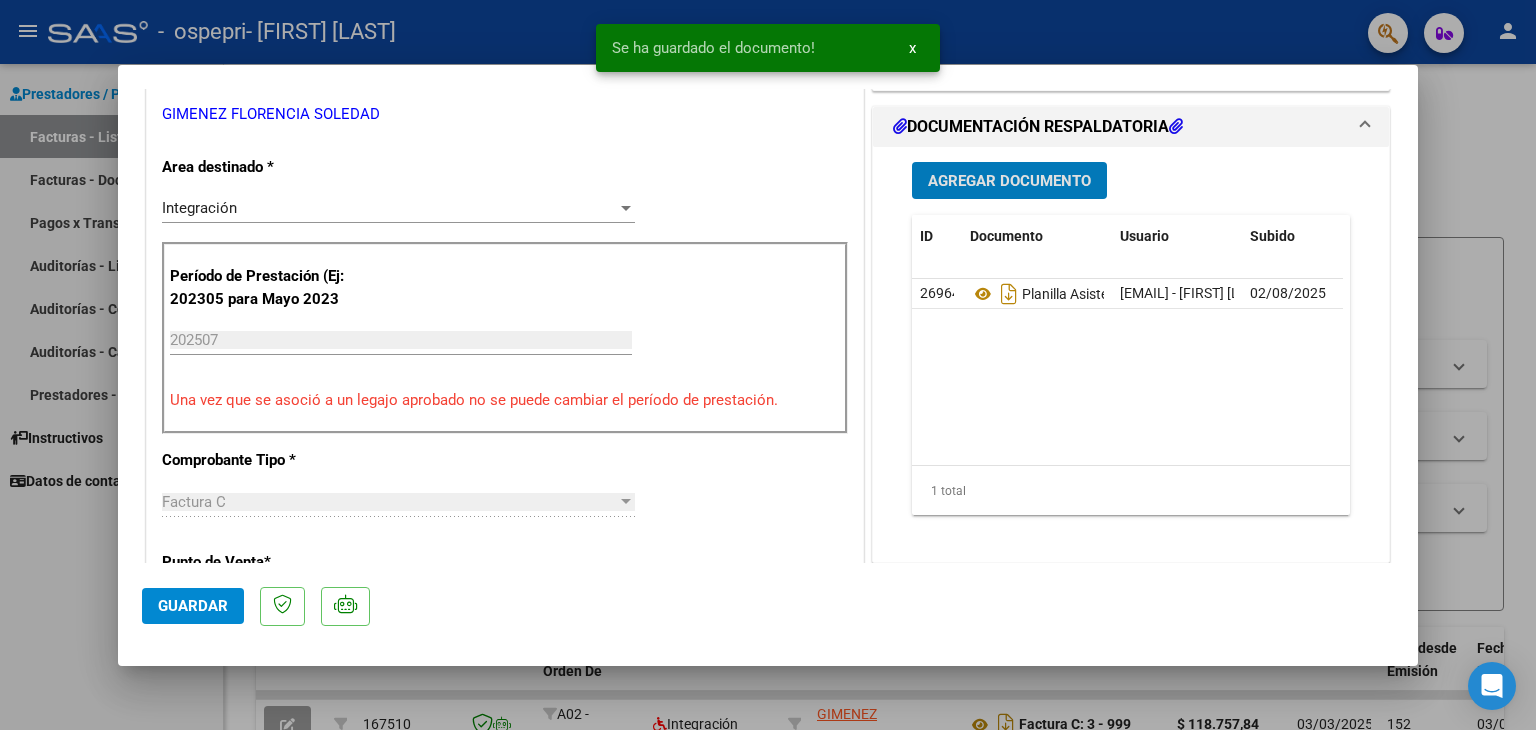 click on "Guardar" 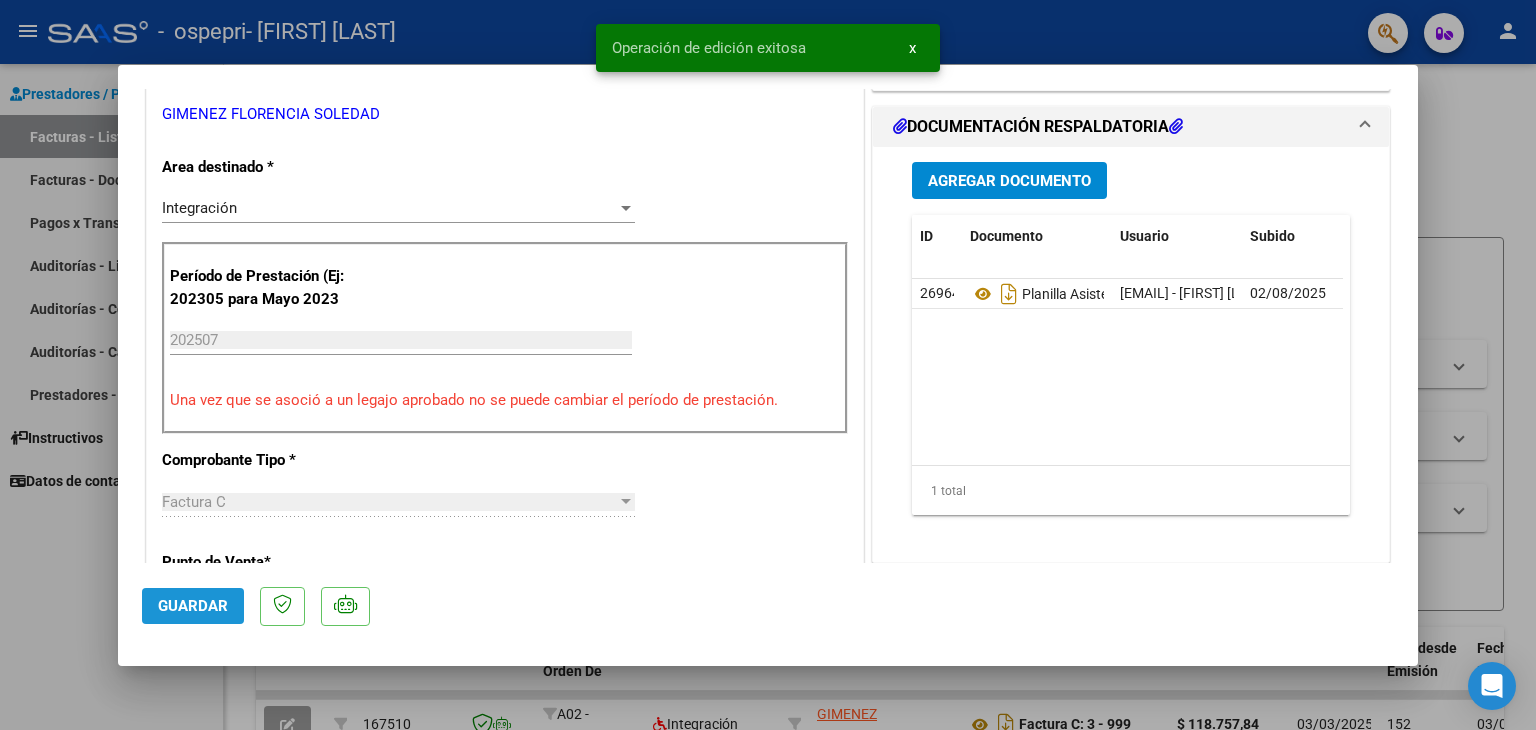 click on "Guardar" 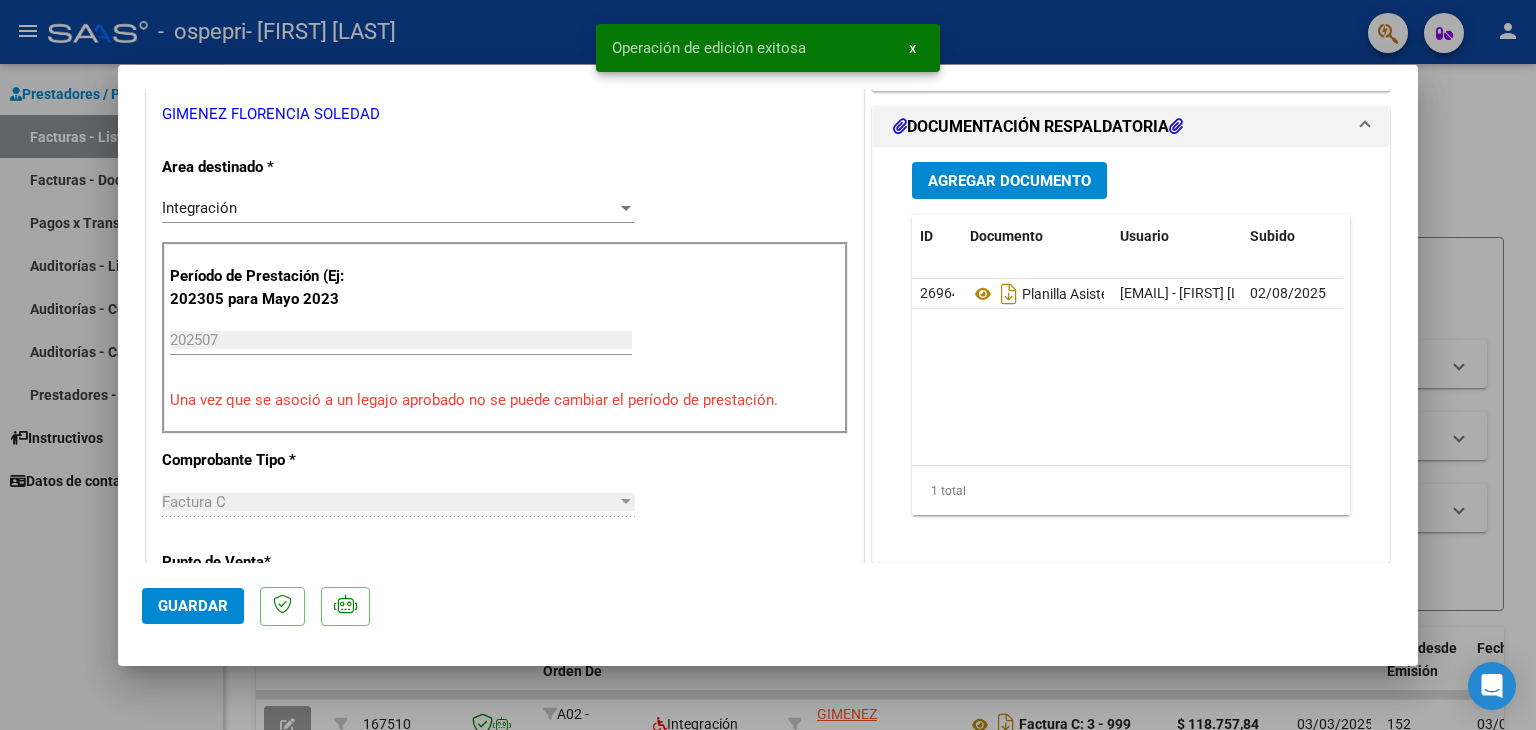 click at bounding box center [768, 365] 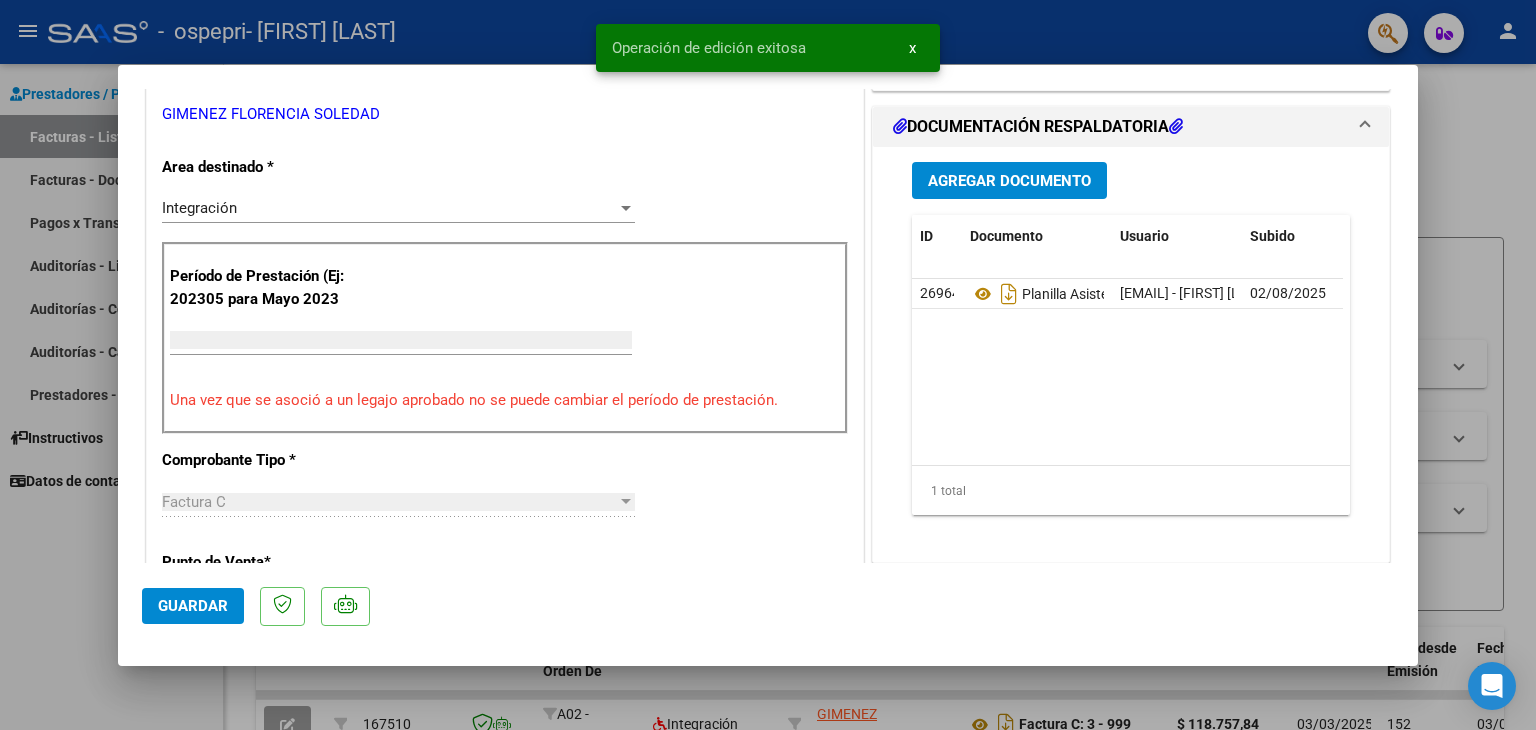 type 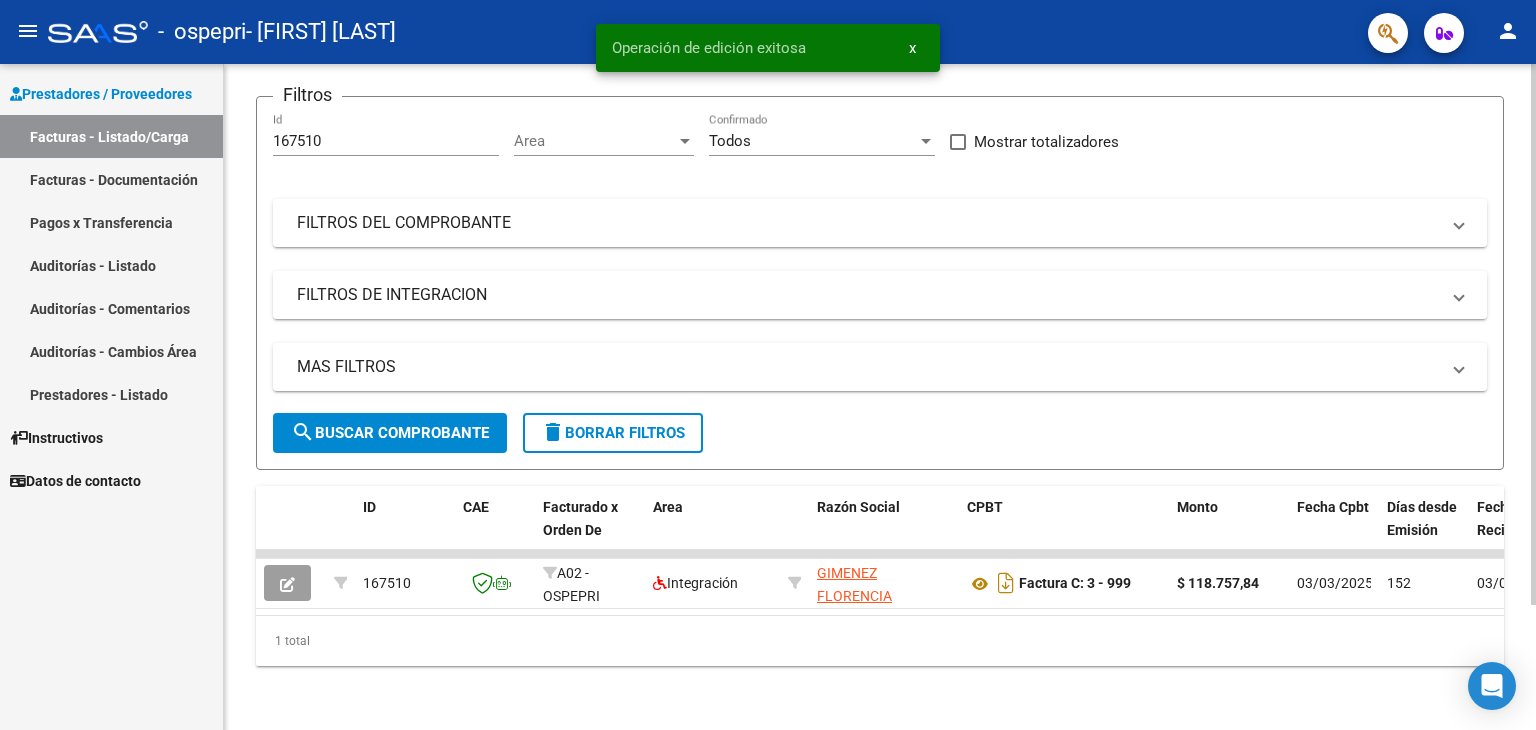 scroll, scrollTop: 153, scrollLeft: 0, axis: vertical 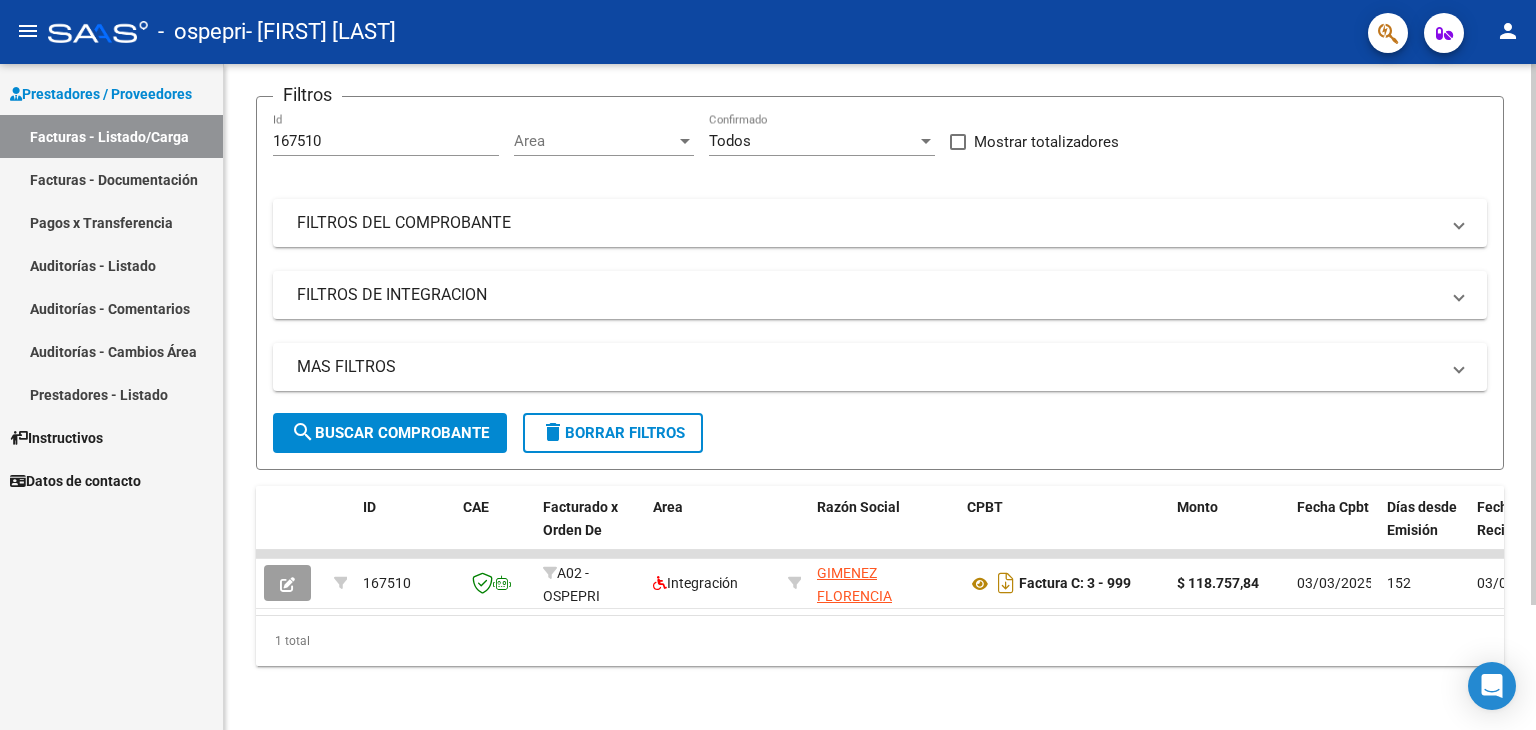 click 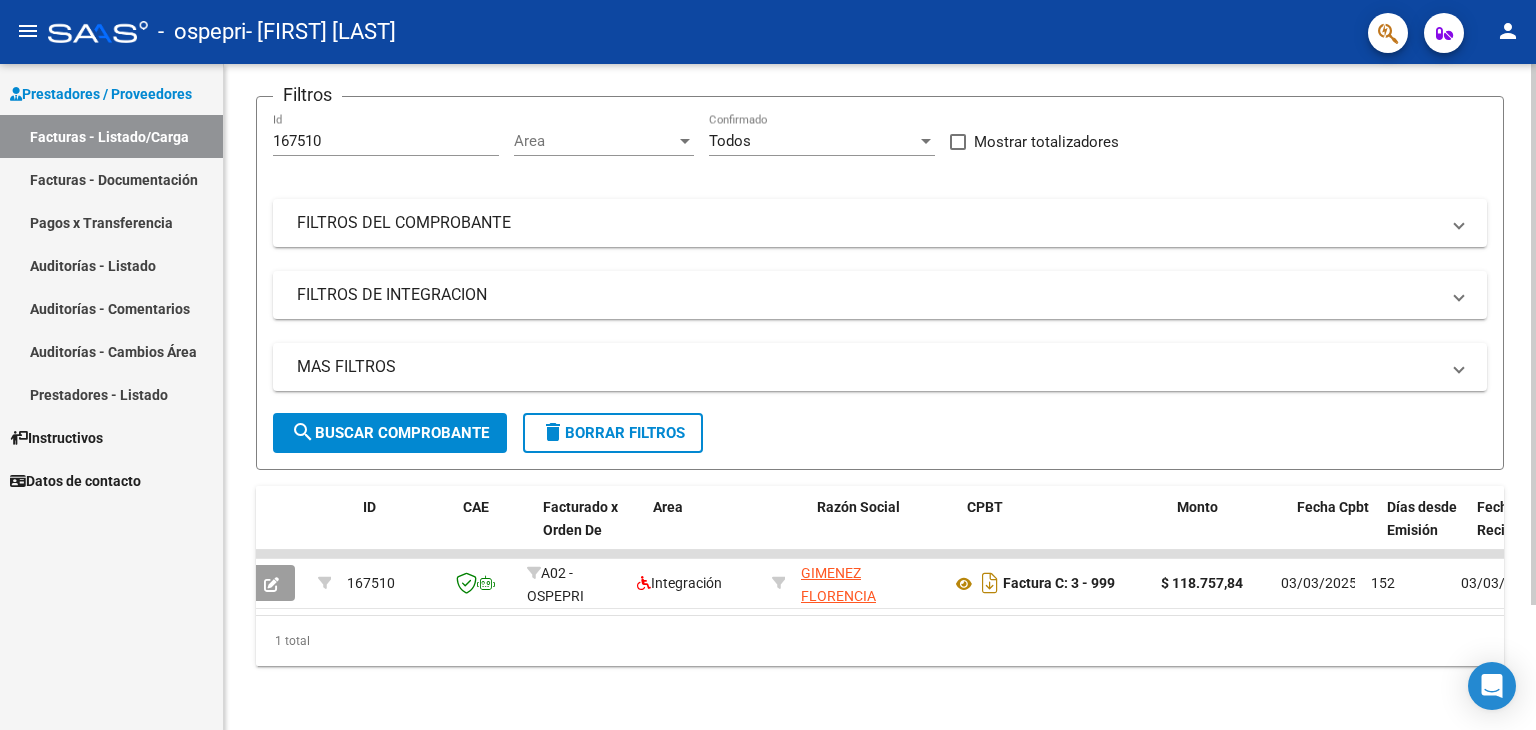 scroll, scrollTop: 0, scrollLeft: 0, axis: both 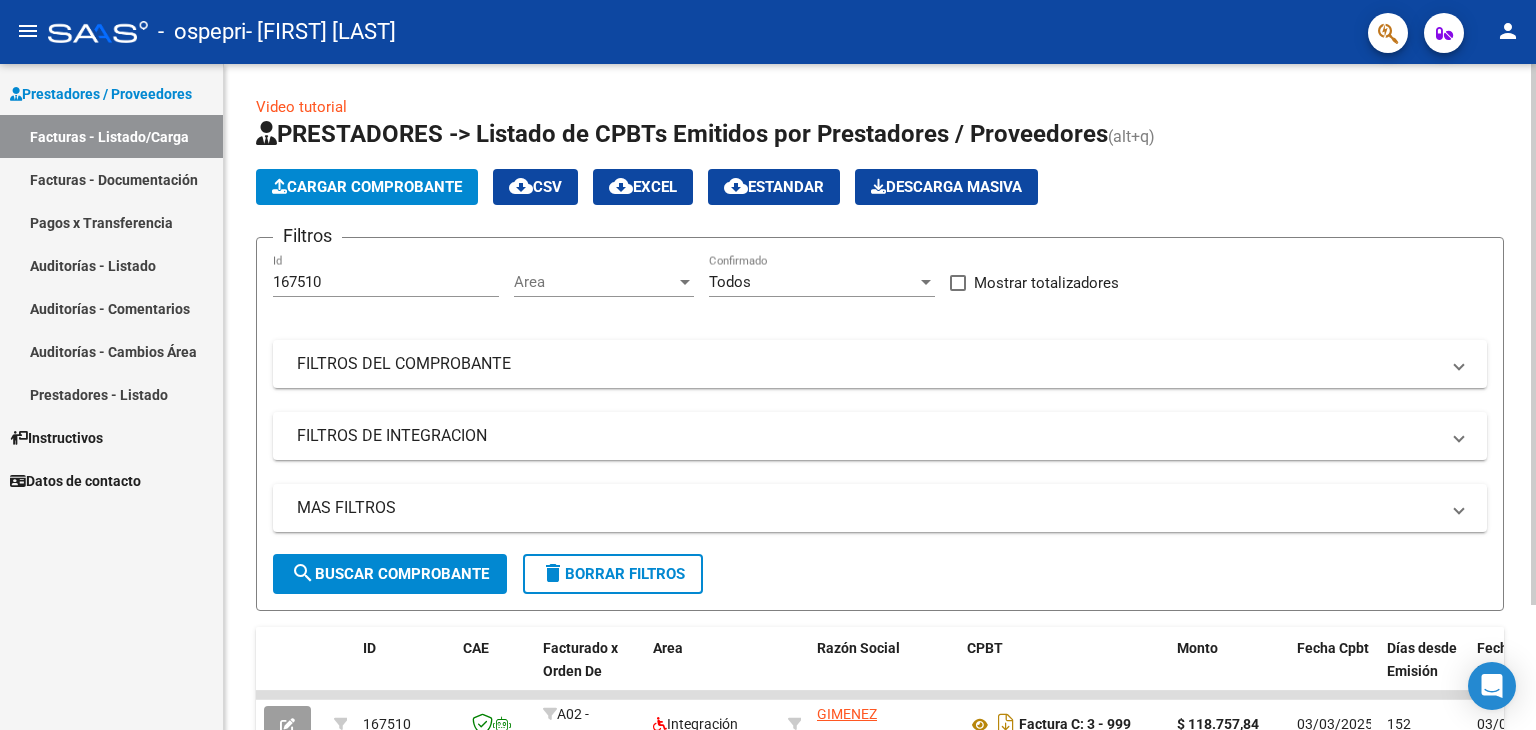 click on "Video tutorial   PRESTADORES -> Listado de CPBTs Emitidos por Prestadores / Proveedores (alt+q)   Cargar Comprobante
cloud_download  CSV  cloud_download  EXCEL  cloud_download  Estandar   Descarga Masiva
Filtros 167510 Id Area Area Todos Confirmado   Mostrar totalizadores   FILTROS DEL COMPROBANTE  Comprobante Tipo Comprobante Tipo Start date – End date Fec. Comprobante Desde / Hasta Días Emisión Desde(cant. días) Días Emisión Hasta(cant. días) CUIT / Razón Social Pto. Venta Nro. Comprobante Código SSS CAE Válido CAE Válido Todos Cargado Módulo Hosp. Todos Tiene facturacion Apócrifa Hospital Refes  FILTROS DE INTEGRACION  Período De Prestación Campos del Archivo de Rendición Devuelto x SSS (dr_envio) Todos Rendido x SSS (dr_envio) Tipo de Registro Tipo de Registro Período Presentación Período Presentación Campos del Legajo Asociado (preaprobación) Afiliado Legajo (cuil/nombre) Todos Solo facturas preaprobadas  MAS FILTROS  Todos Con Doc. Respaldatoria Todos Con Trazabilidad Todos Op" 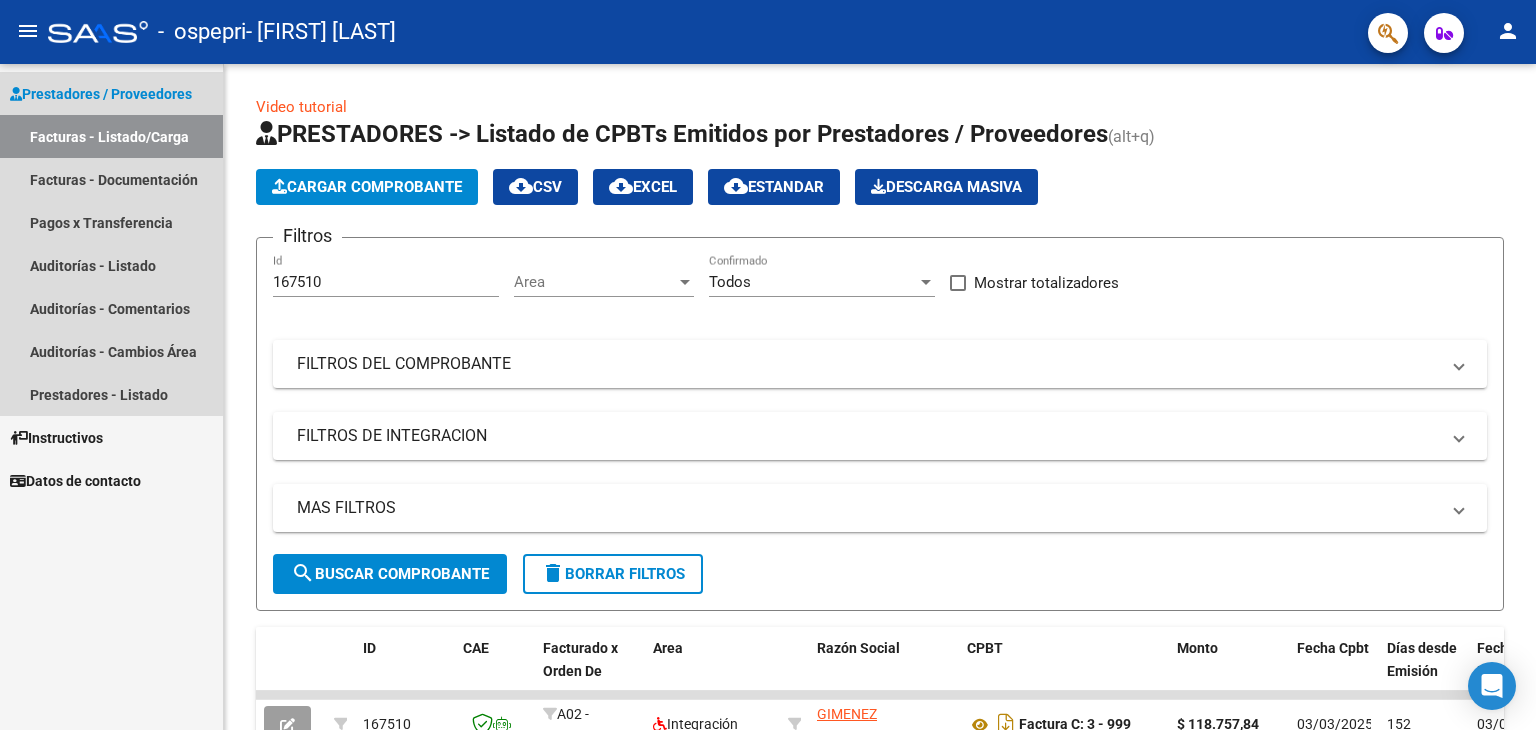 click on "Facturas - Listado/Carga" at bounding box center [111, 136] 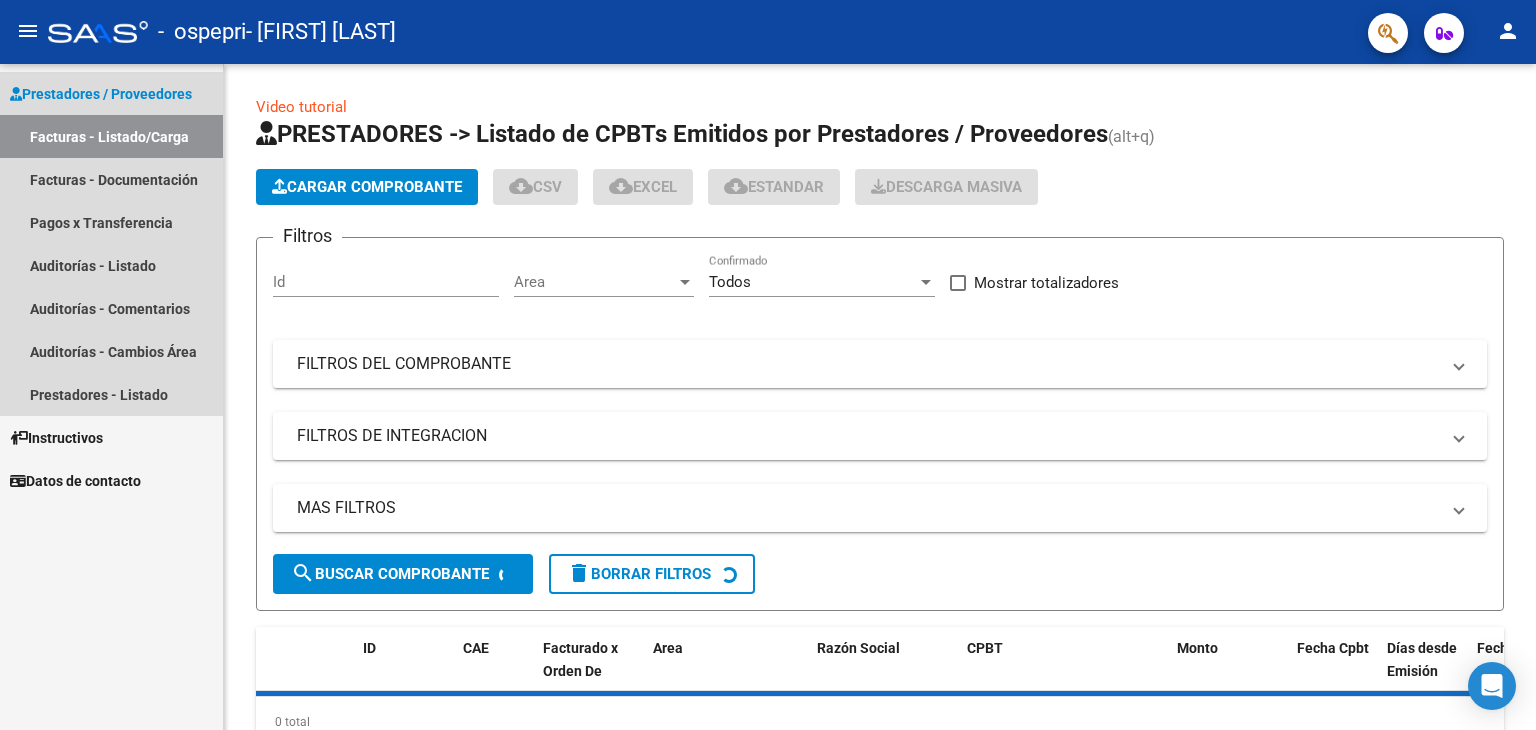 click on "Facturas - Listado/Carga" at bounding box center (111, 136) 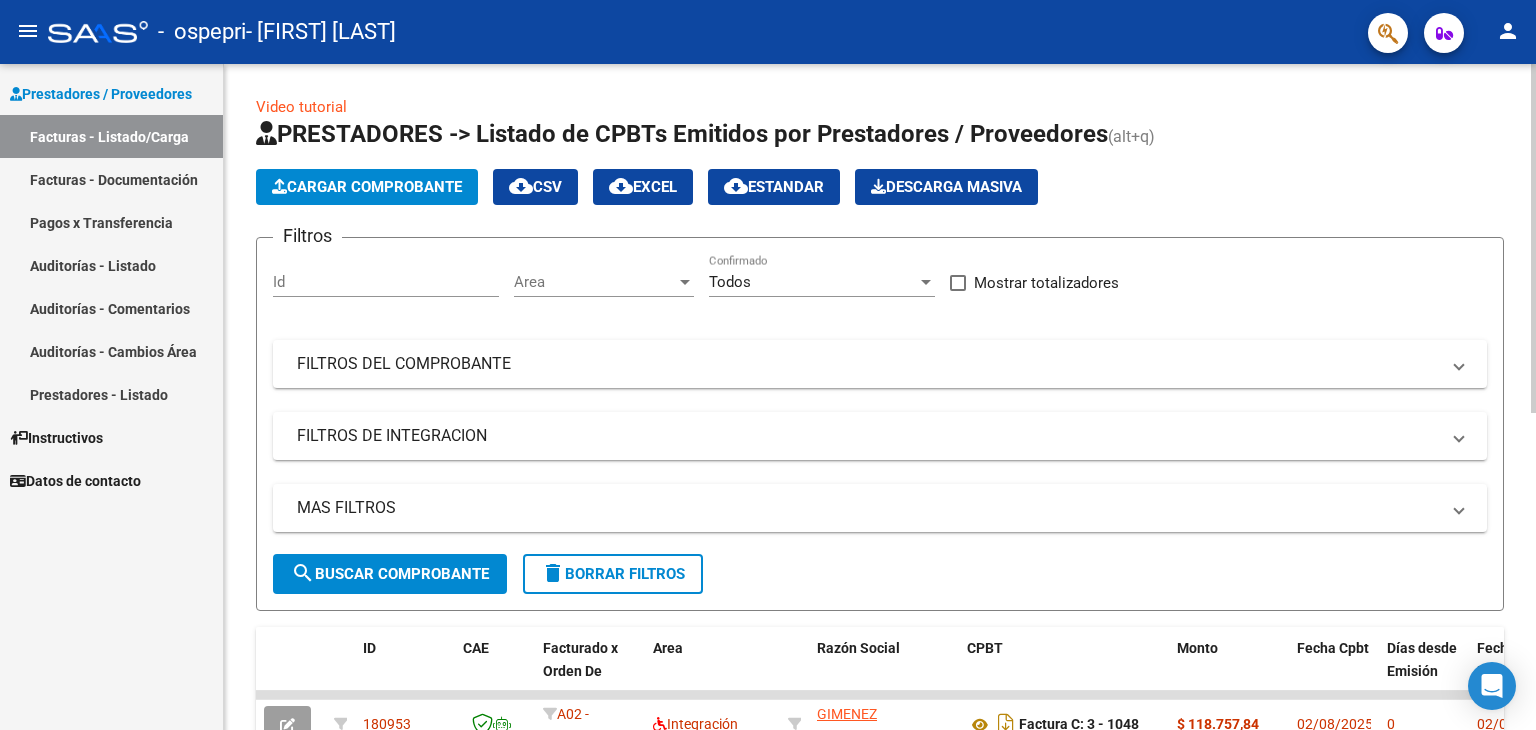 drag, startPoint x: 1528, startPoint y: 201, endPoint x: 1535, endPoint y: 345, distance: 144.17004 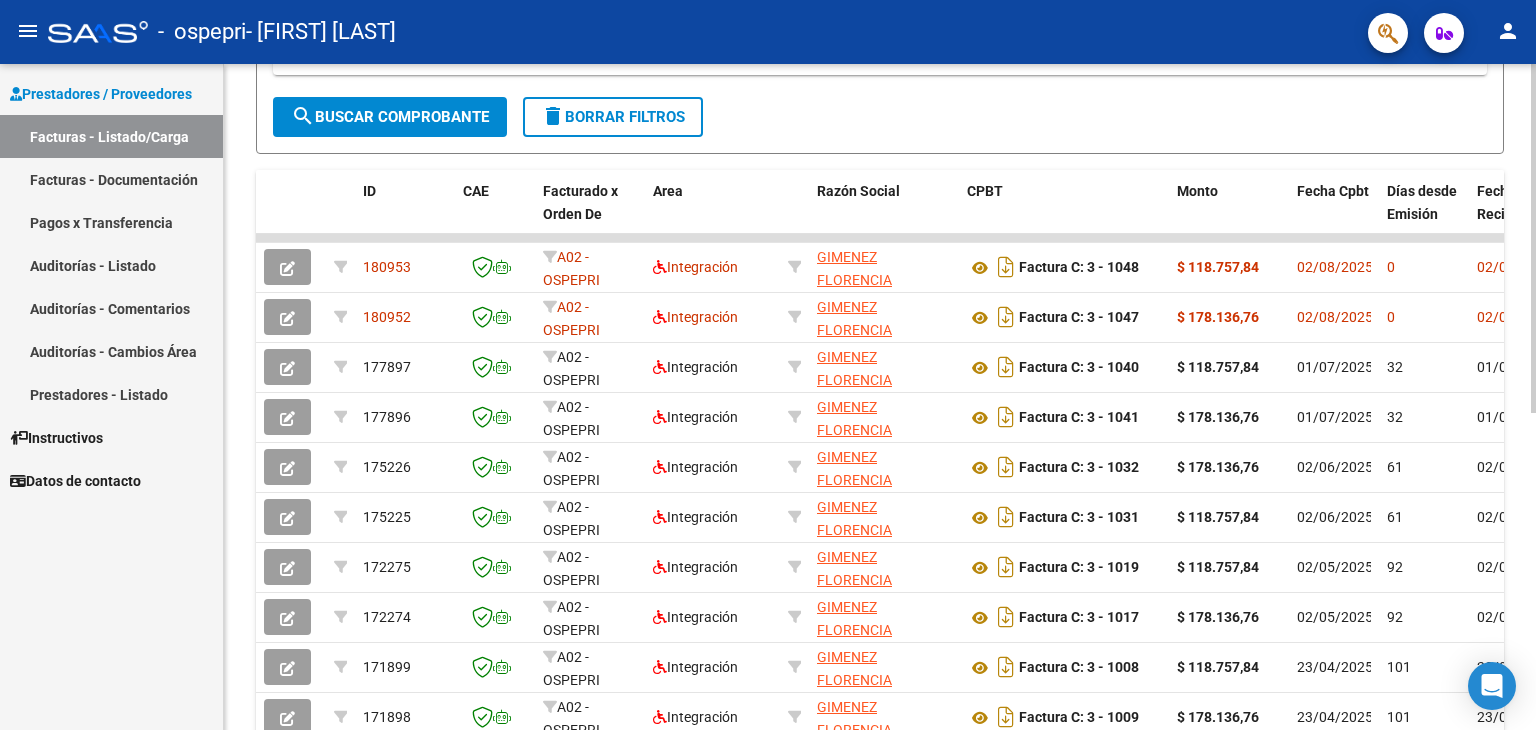 scroll, scrollTop: 476, scrollLeft: 0, axis: vertical 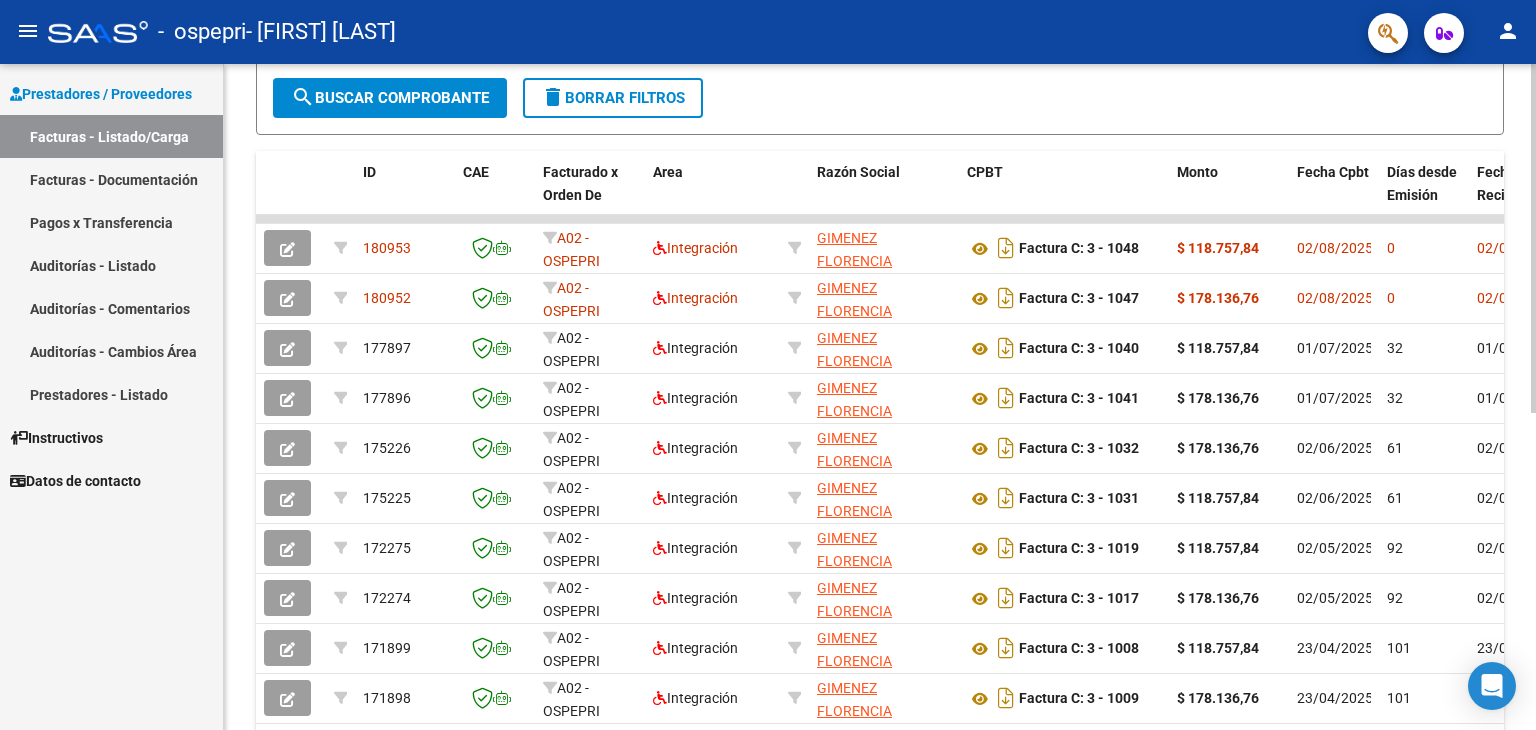 click 